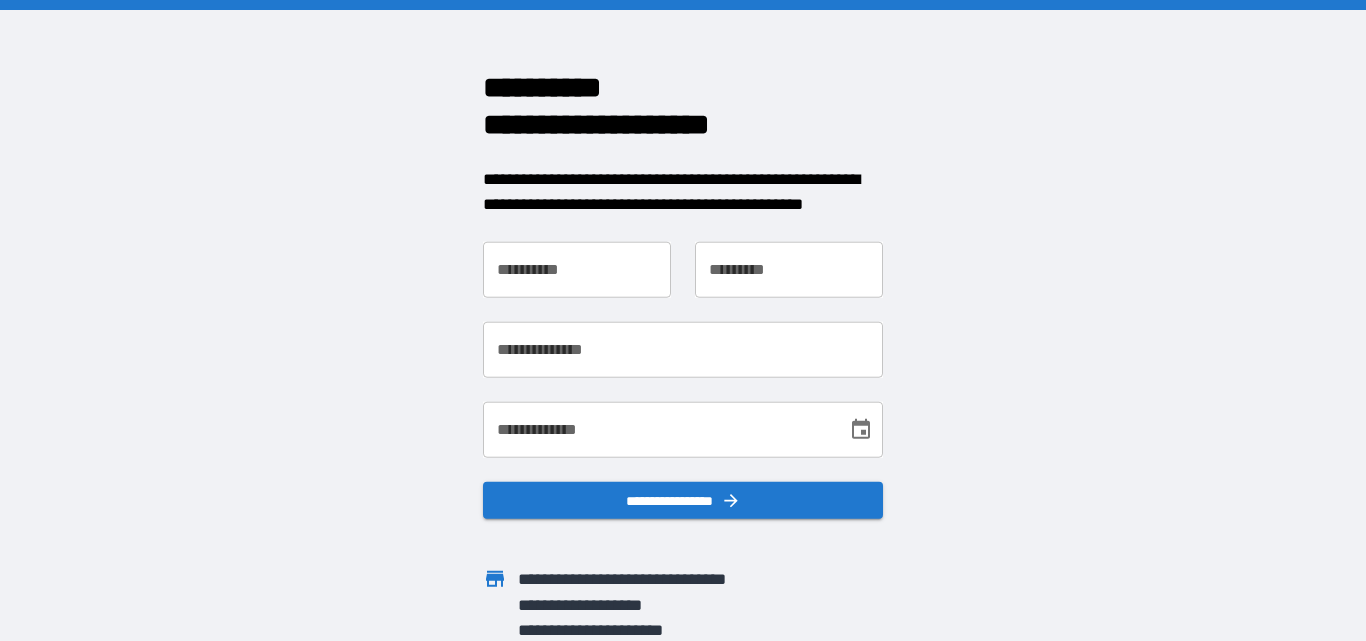 scroll, scrollTop: 0, scrollLeft: 0, axis: both 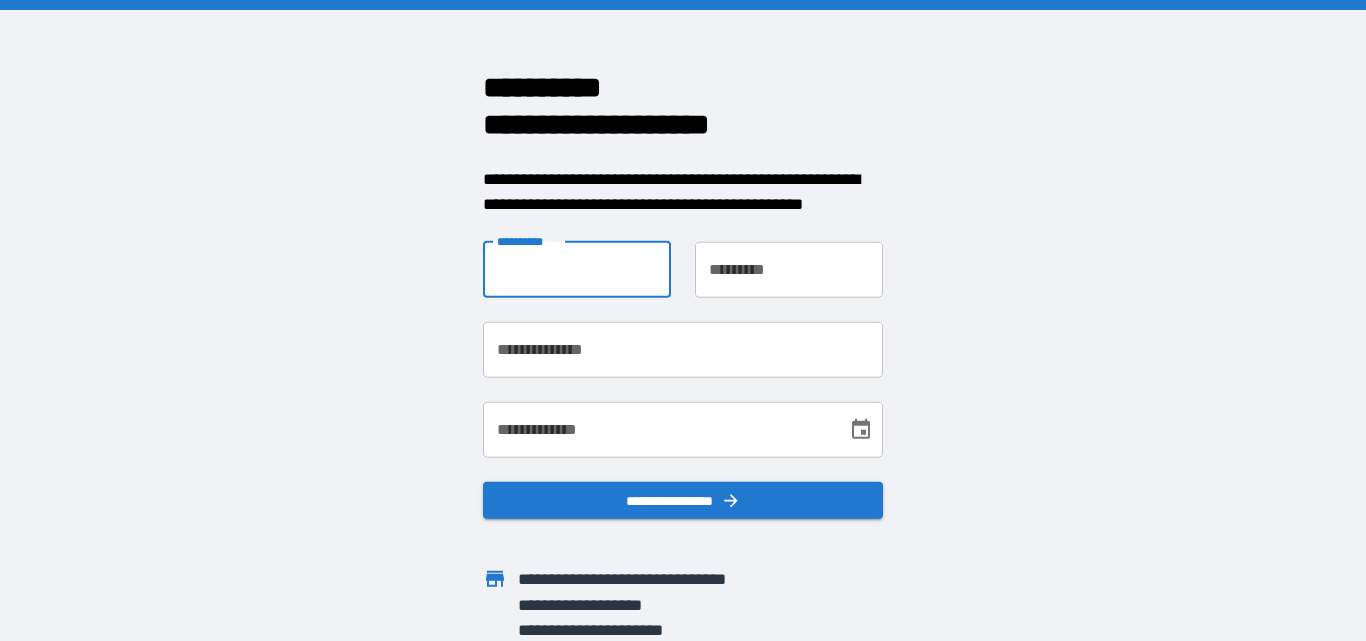 click on "**********" at bounding box center (577, 269) 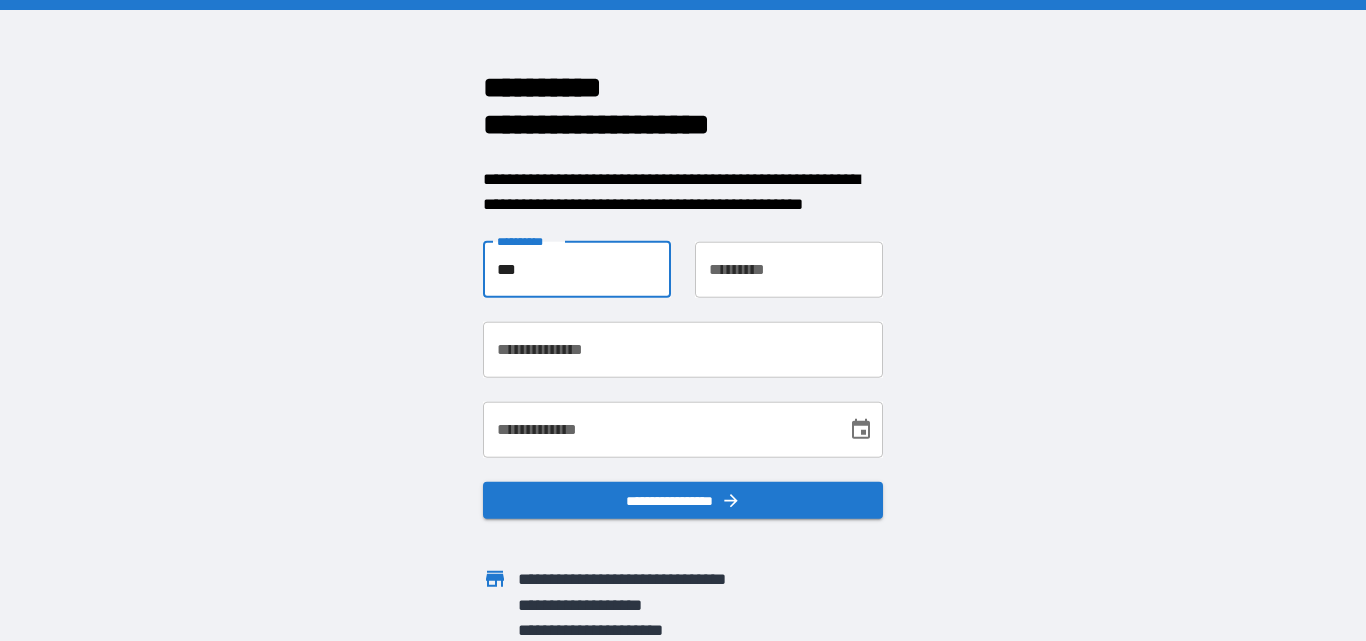 type on "***" 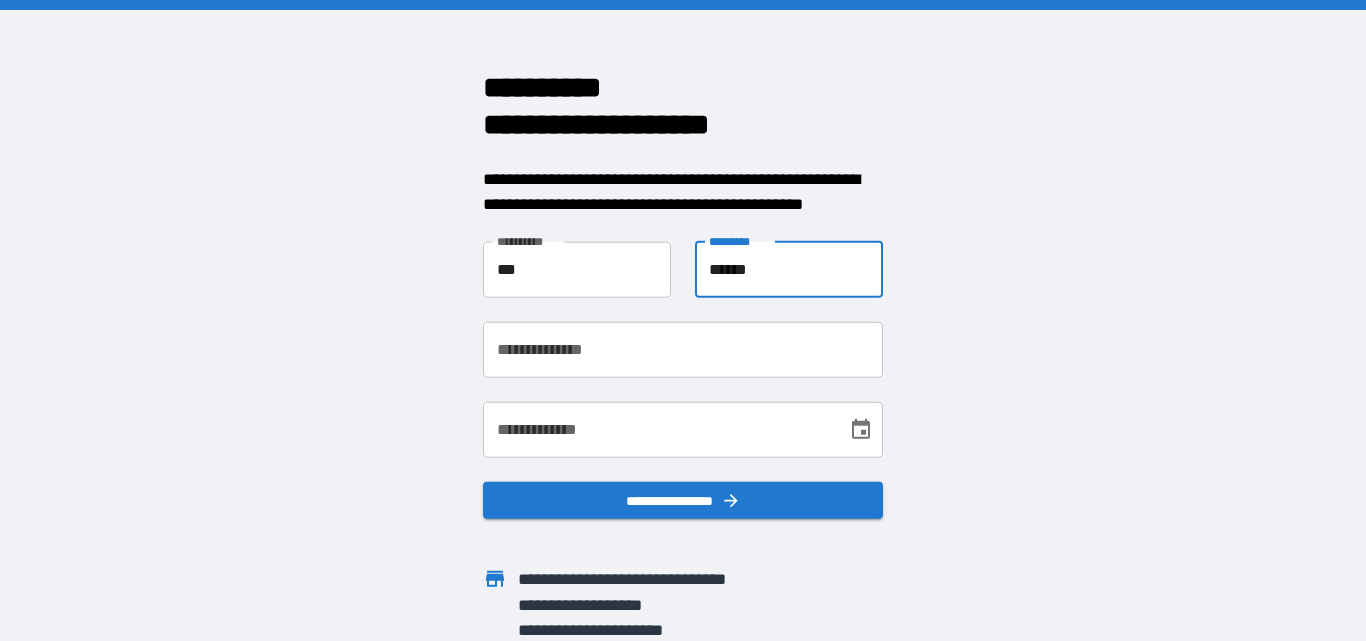type on "******" 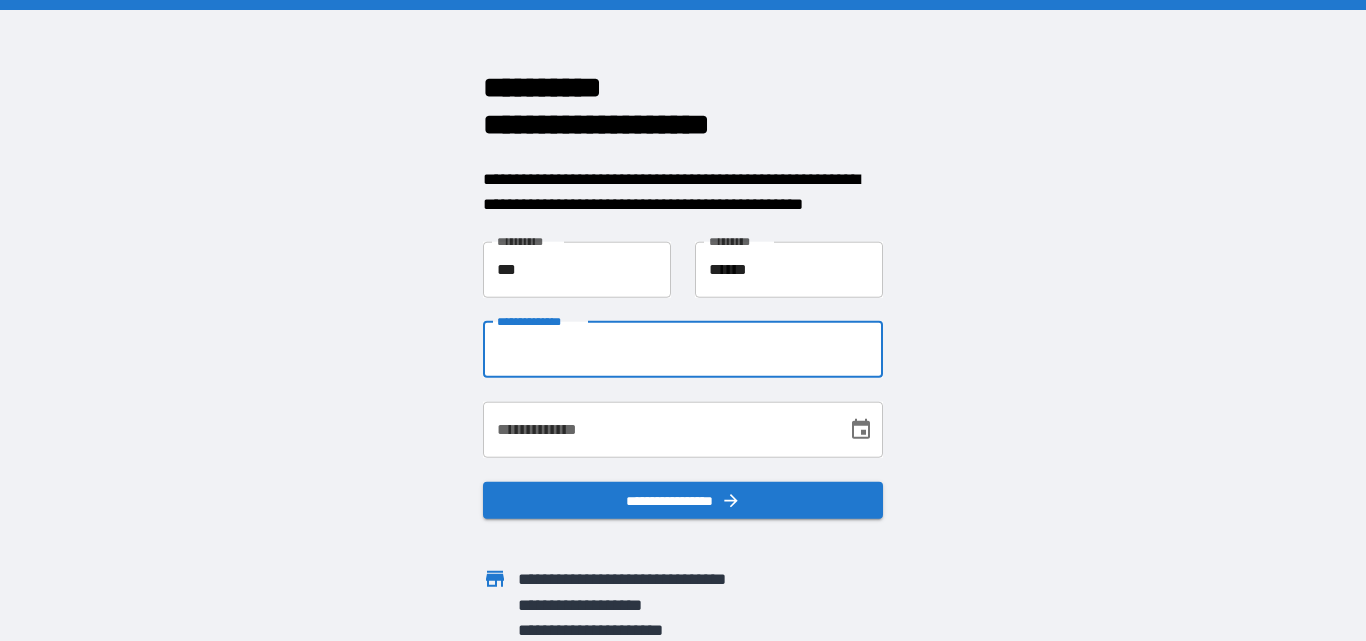 click on "**********" at bounding box center [683, 349] 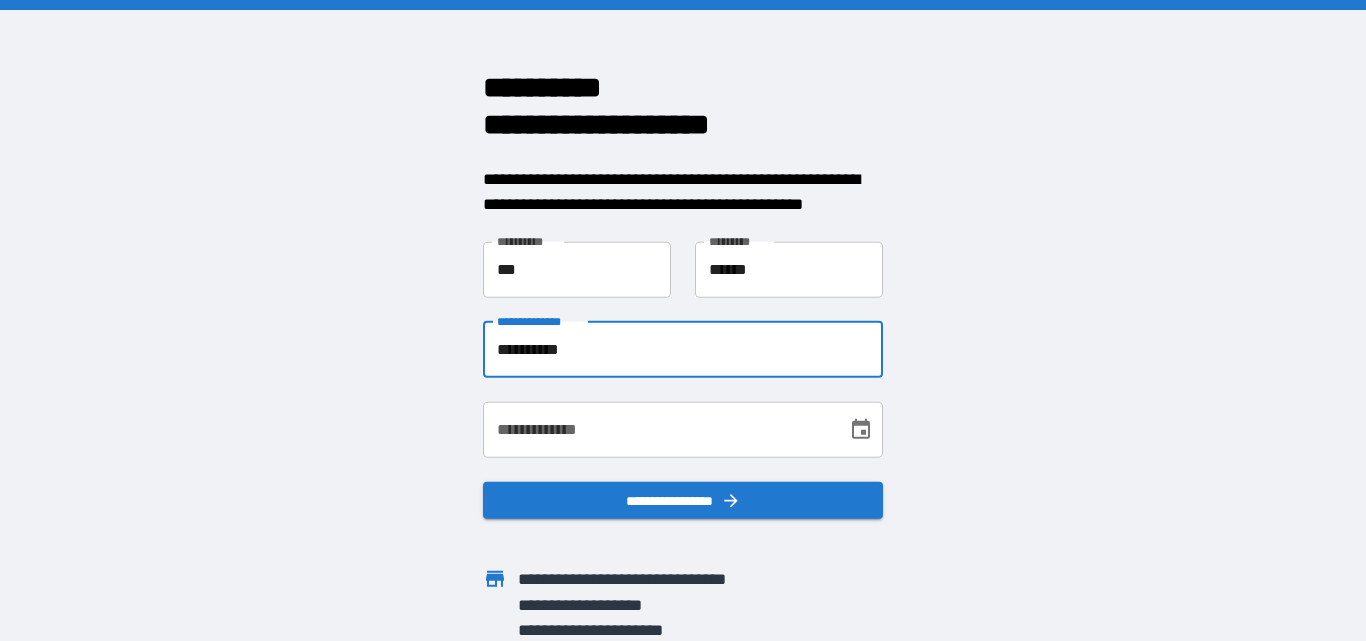 type on "**********" 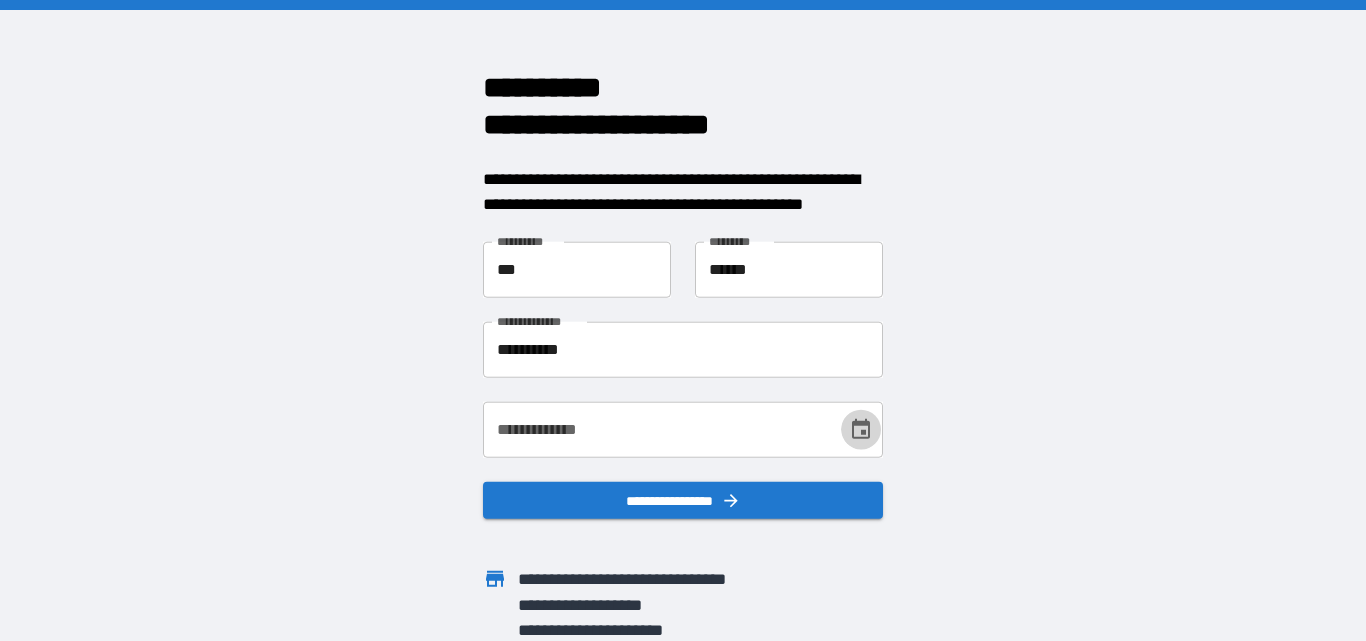 click 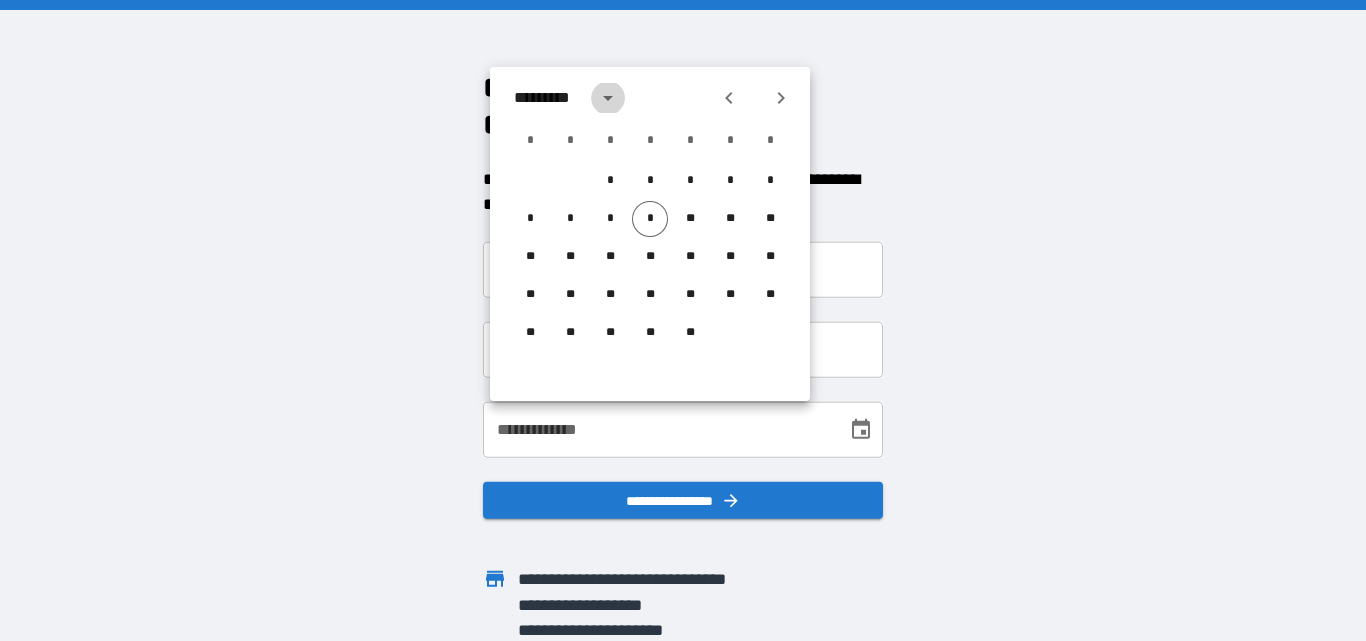 click 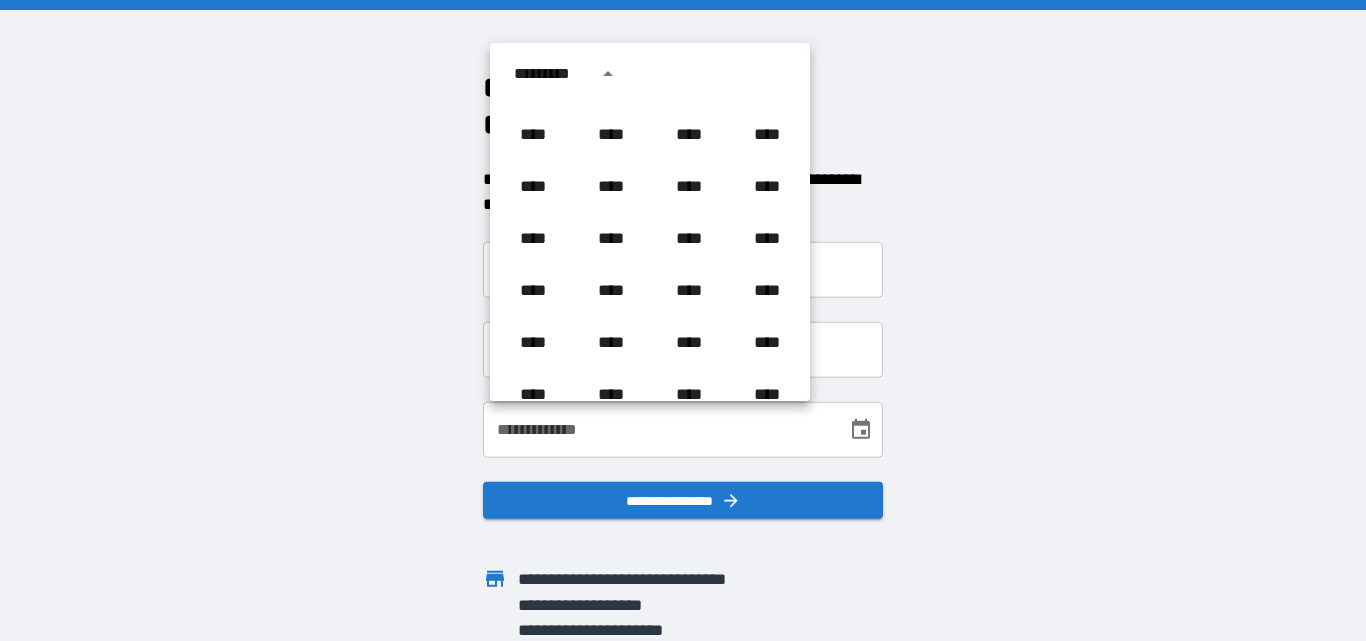 scroll, scrollTop: 973, scrollLeft: 0, axis: vertical 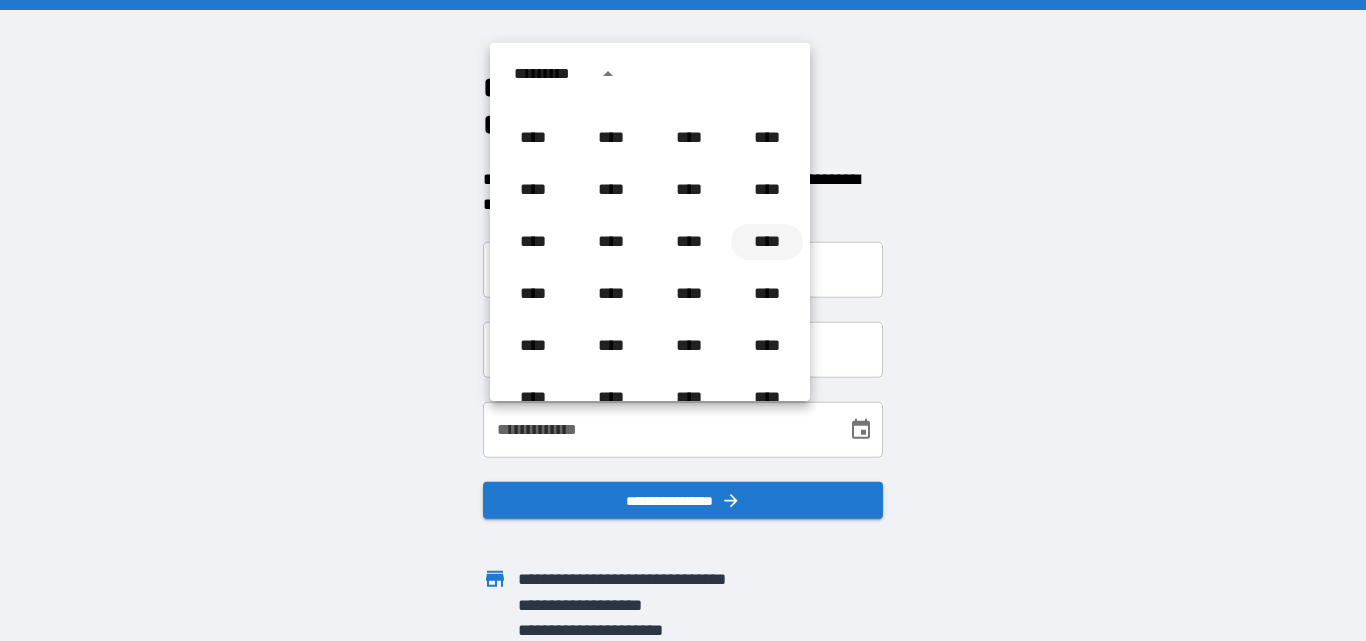 click on "****" at bounding box center (767, 242) 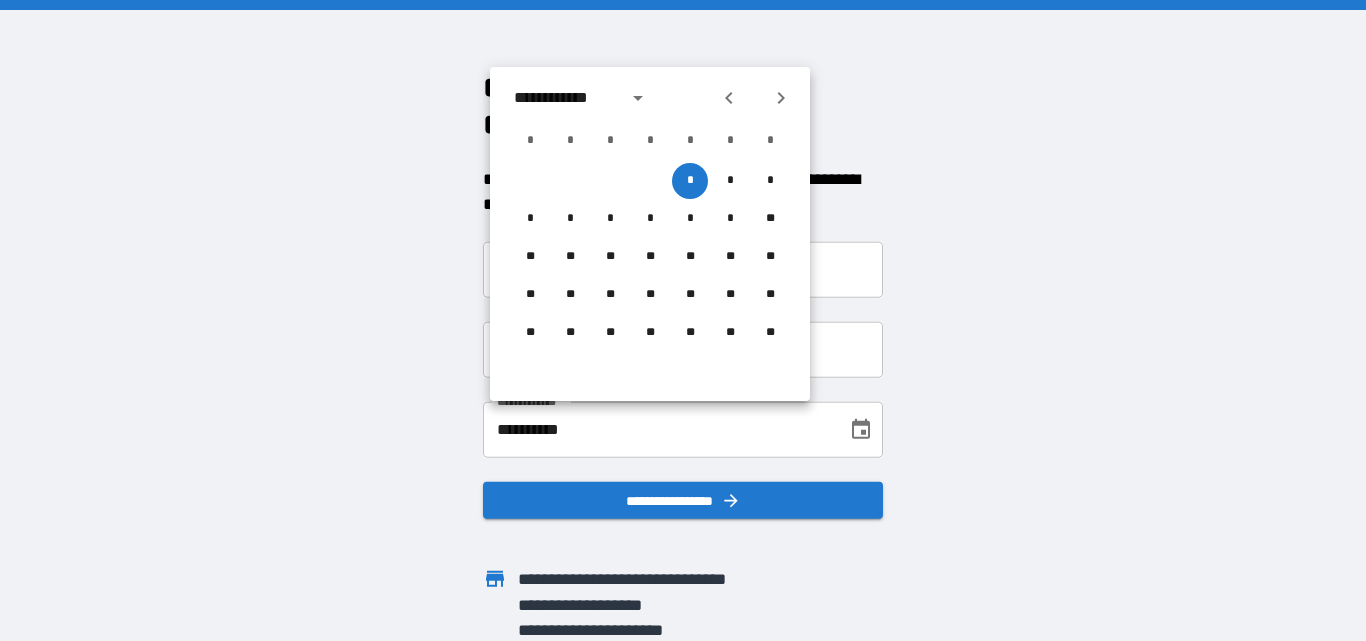 click on "**********" at bounding box center [564, 98] 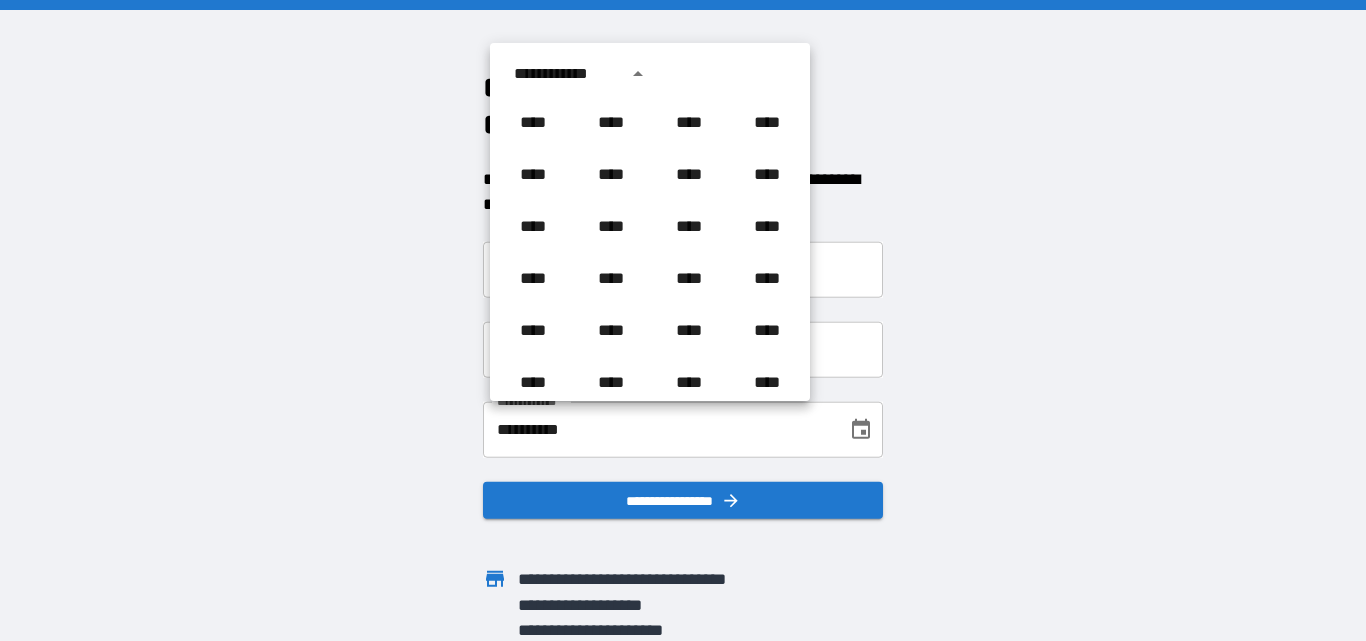scroll, scrollTop: 1018, scrollLeft: 0, axis: vertical 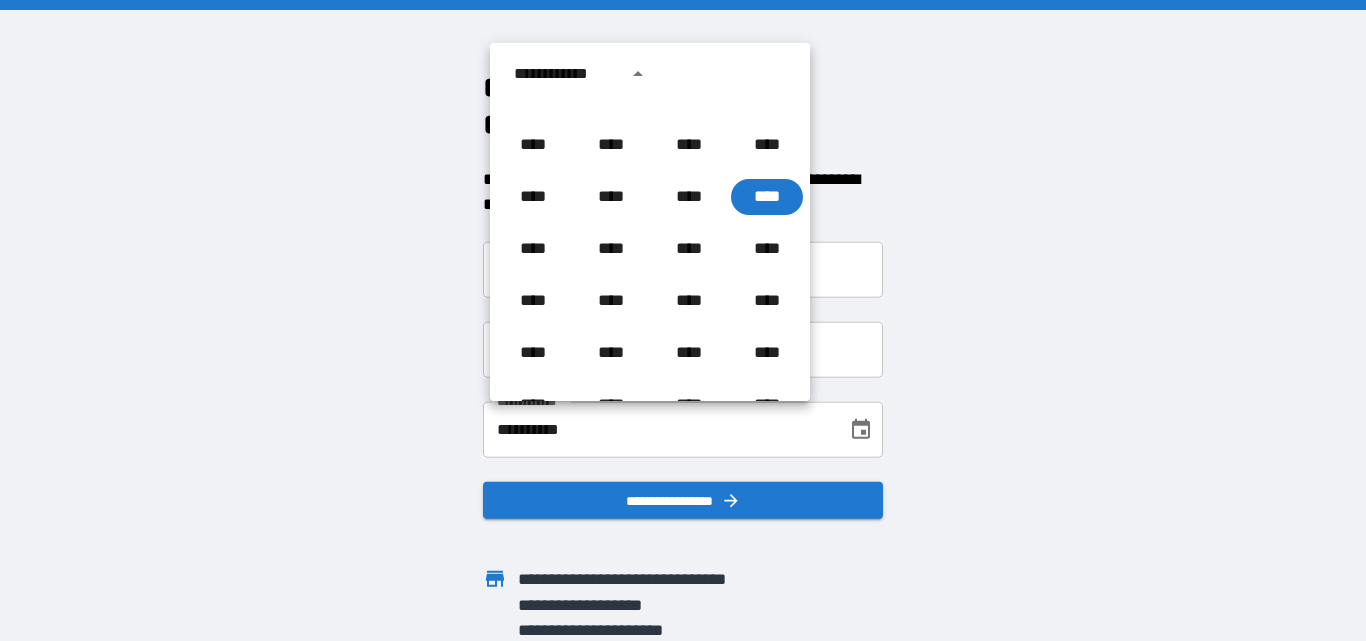 click on "**********" at bounding box center [564, 74] 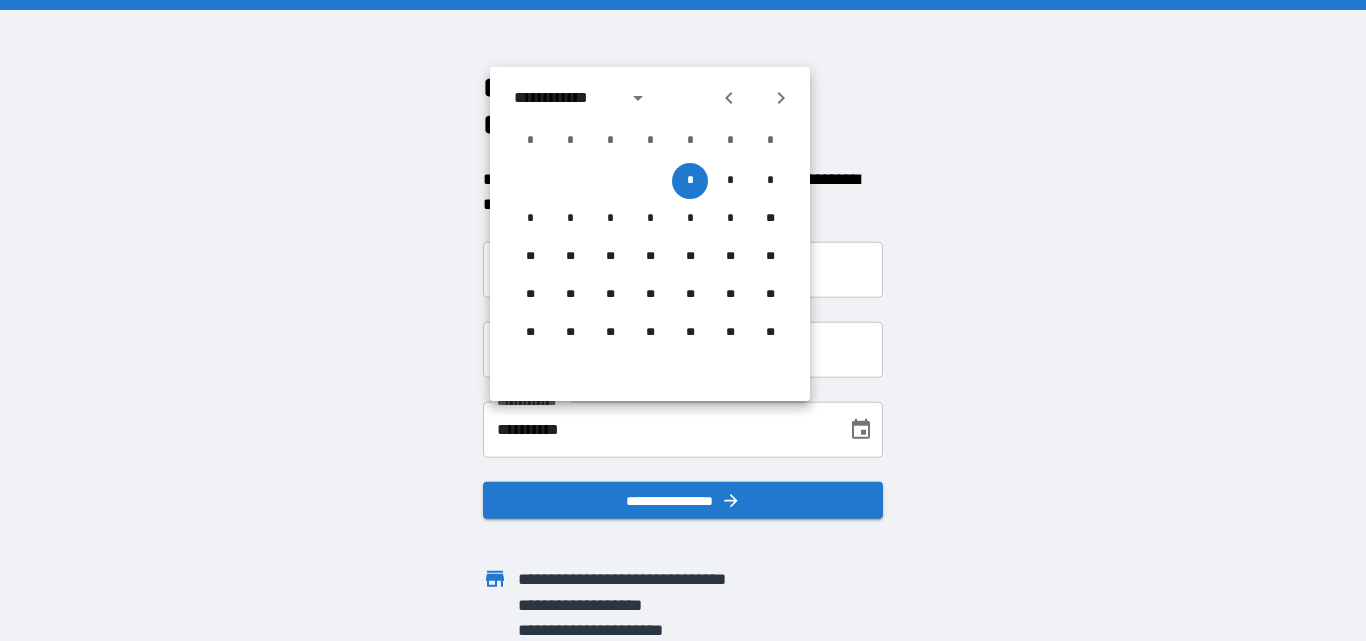 click 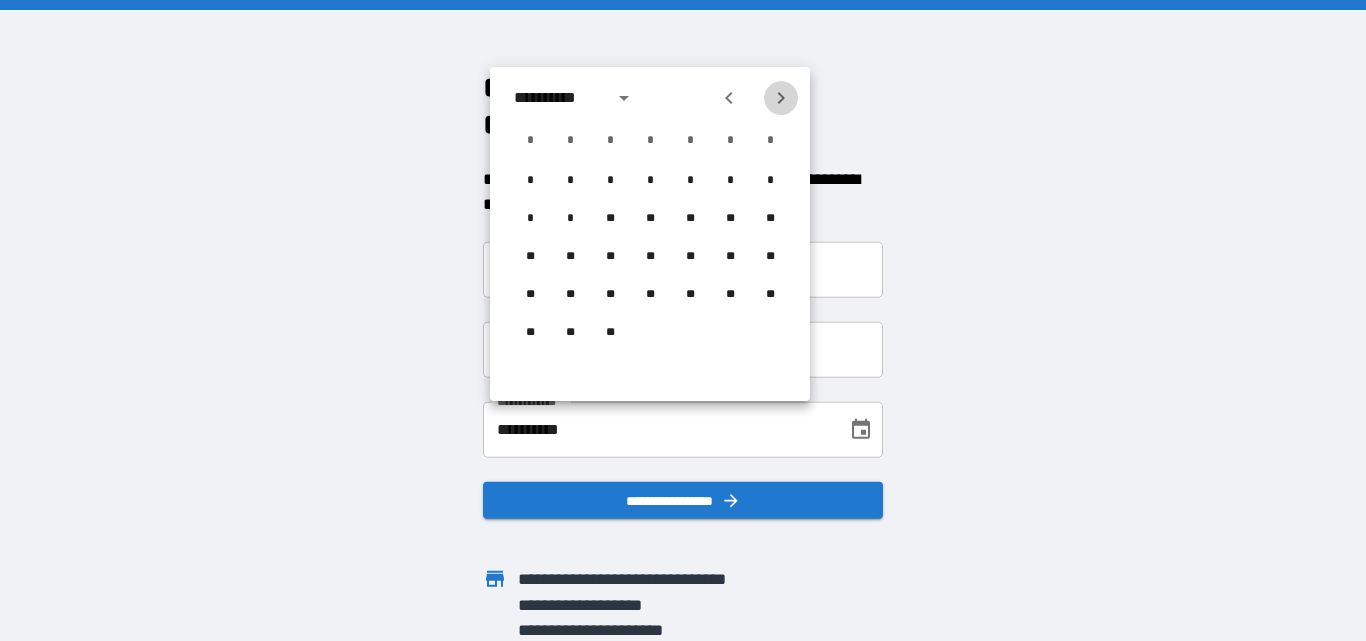 click 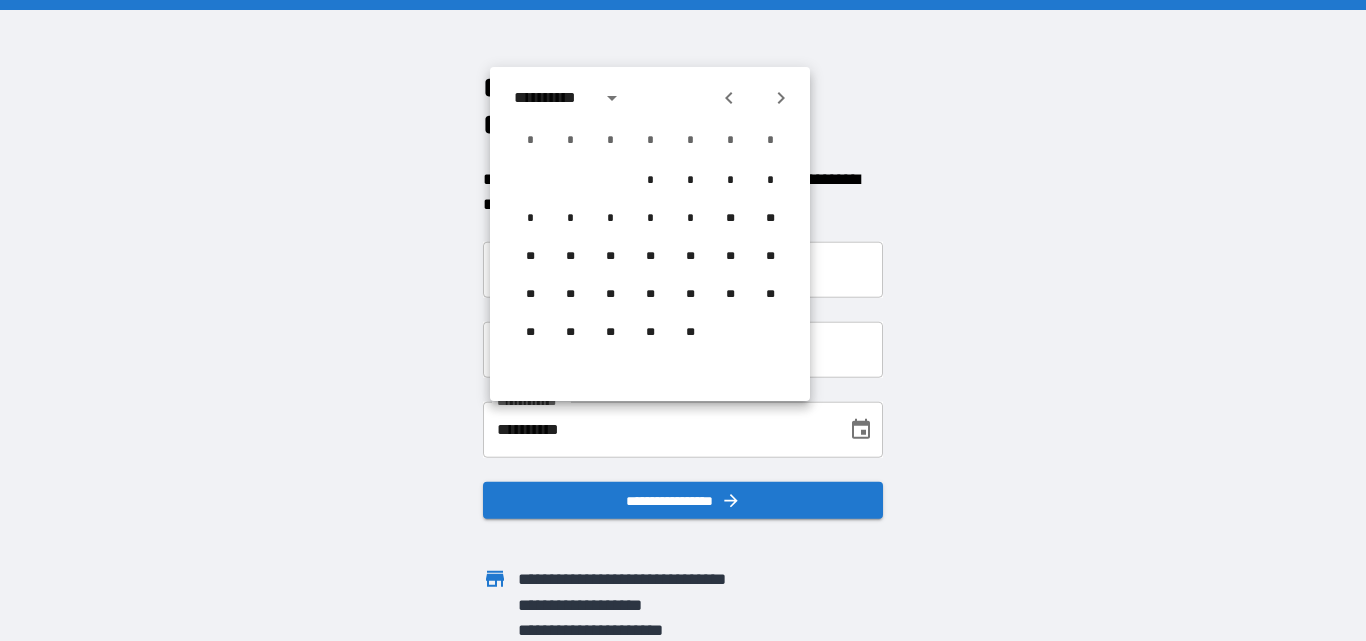 click 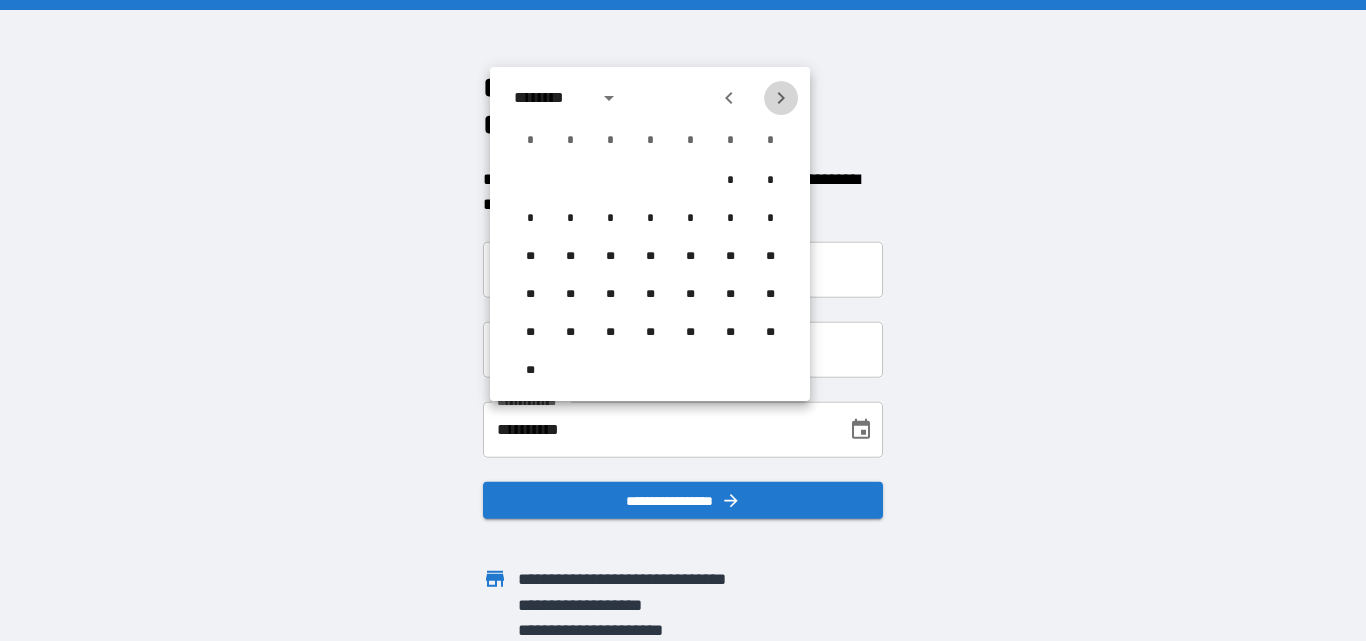 click 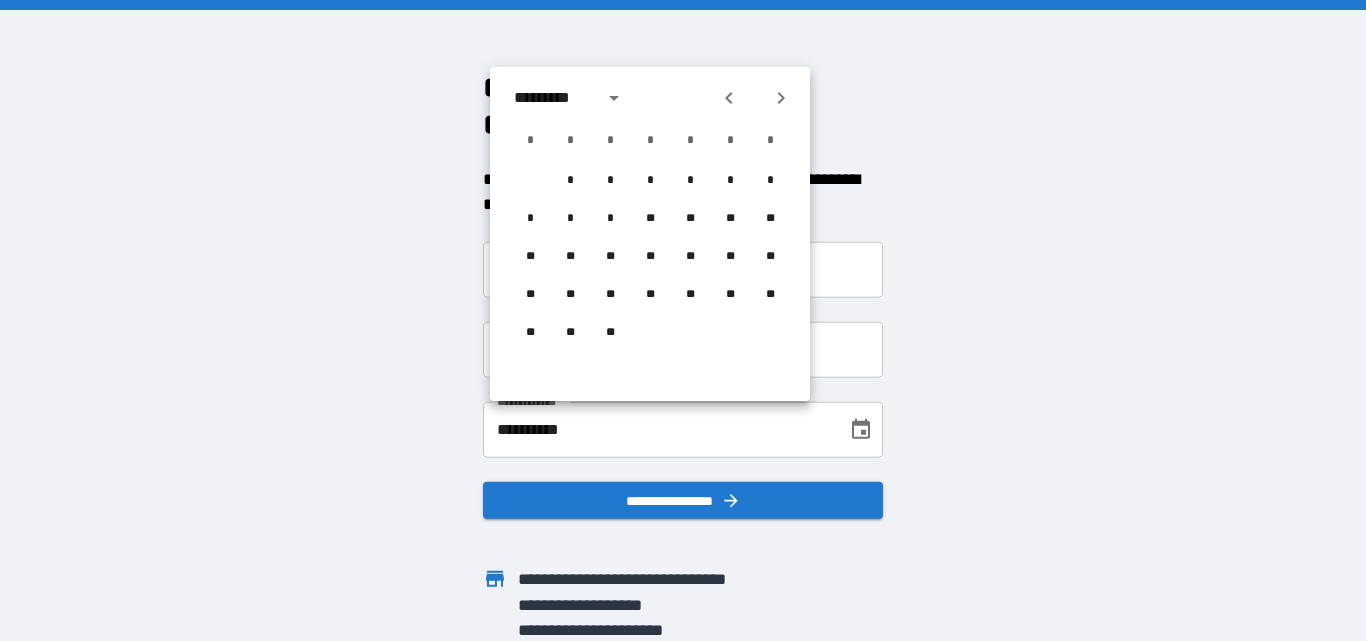 click 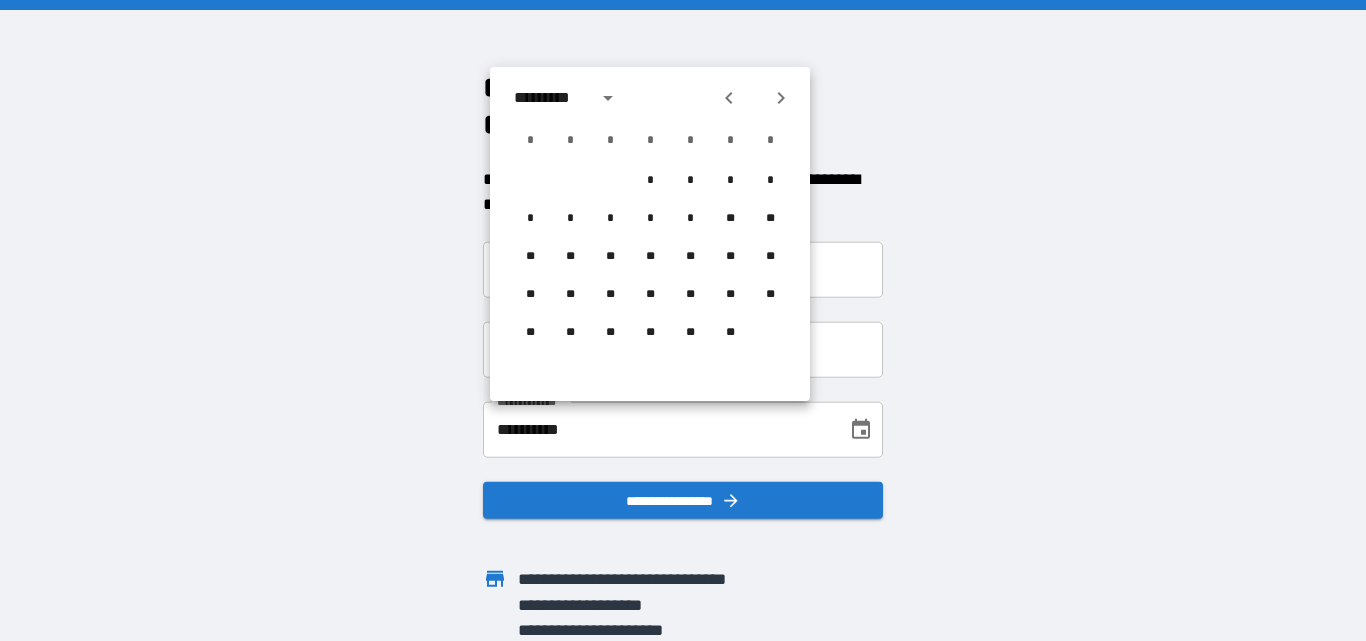 click 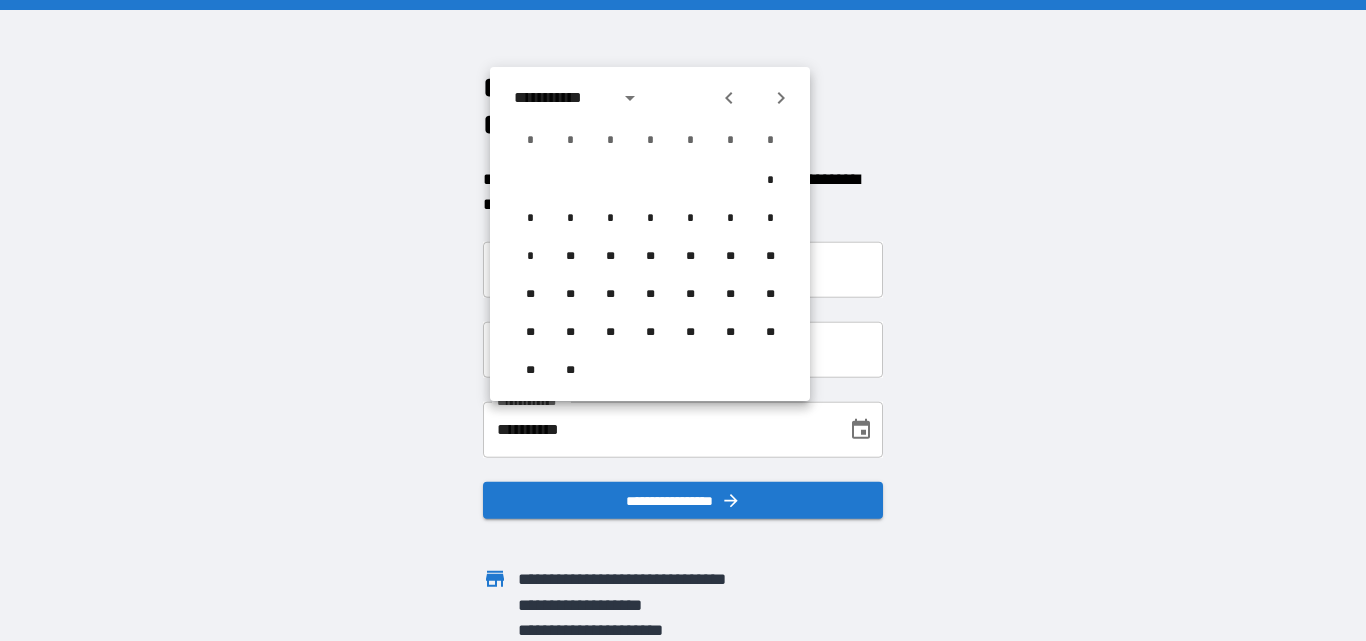 click 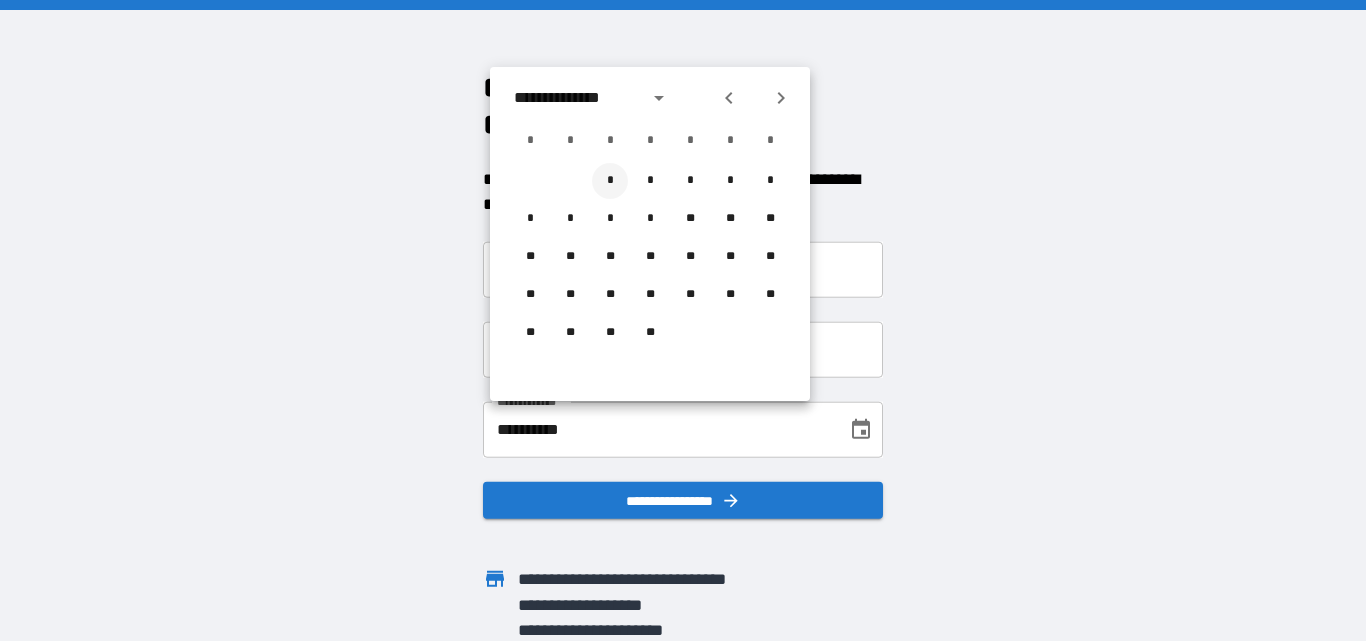 click on "*" at bounding box center (610, 181) 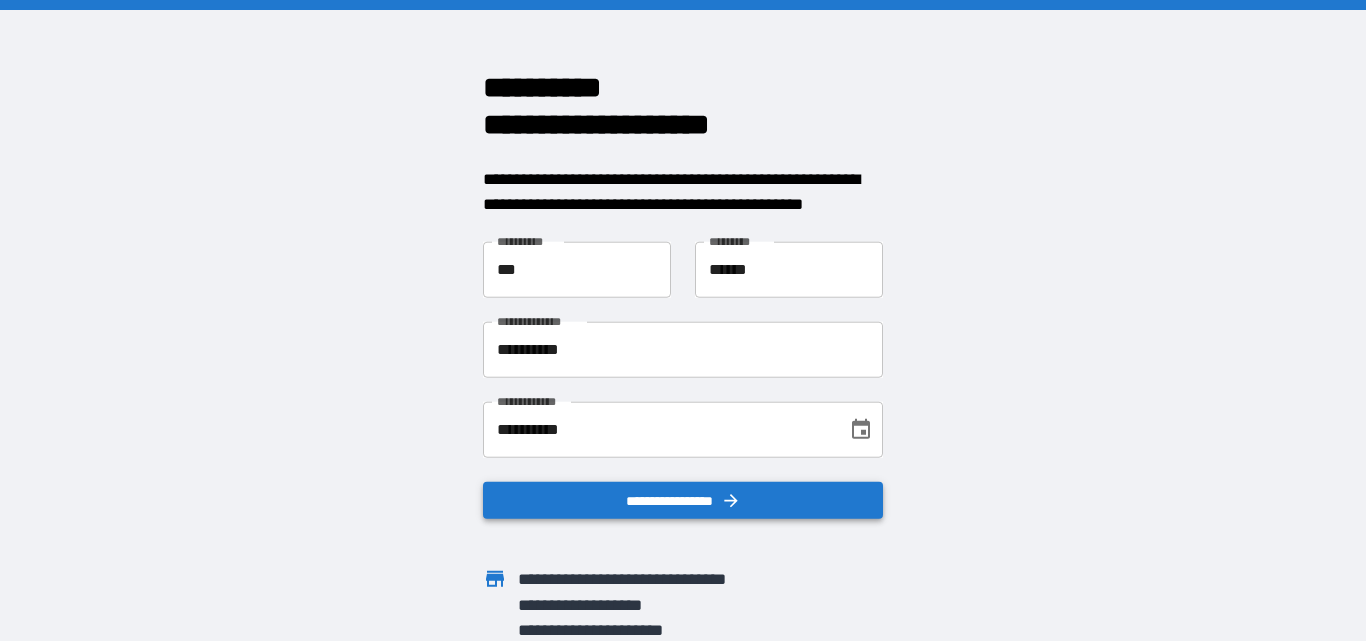 click on "**********" at bounding box center [683, 500] 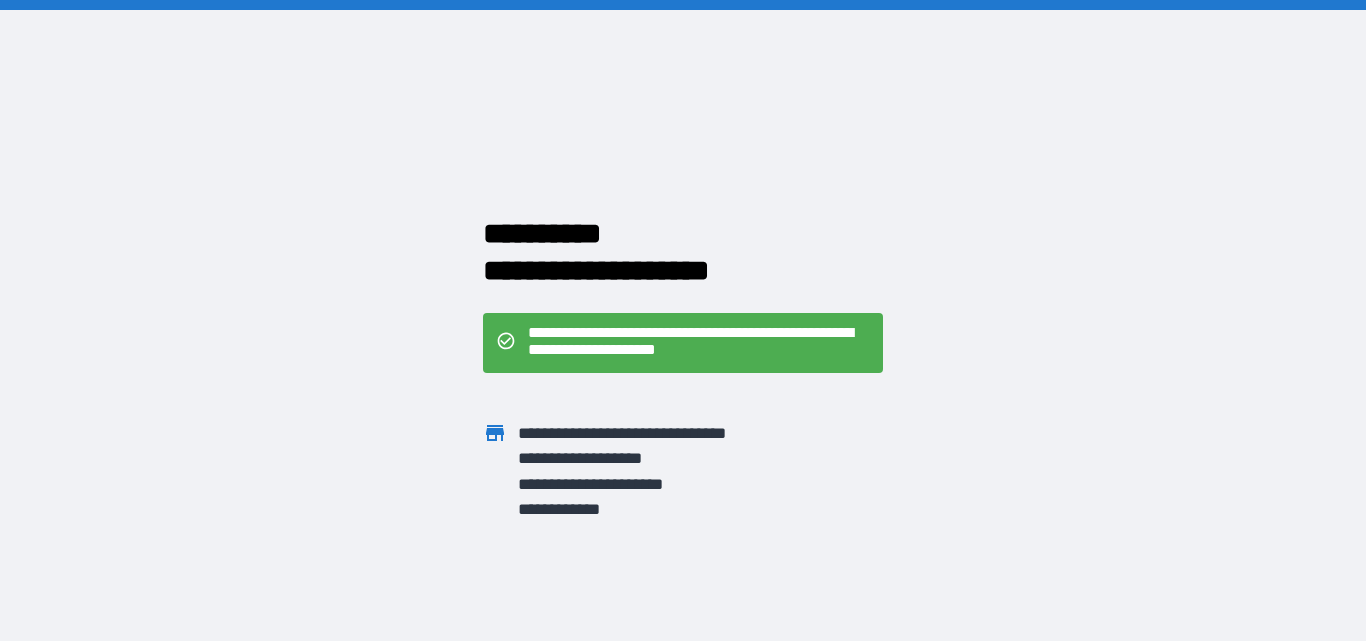 click on "**********" at bounding box center (699, 343) 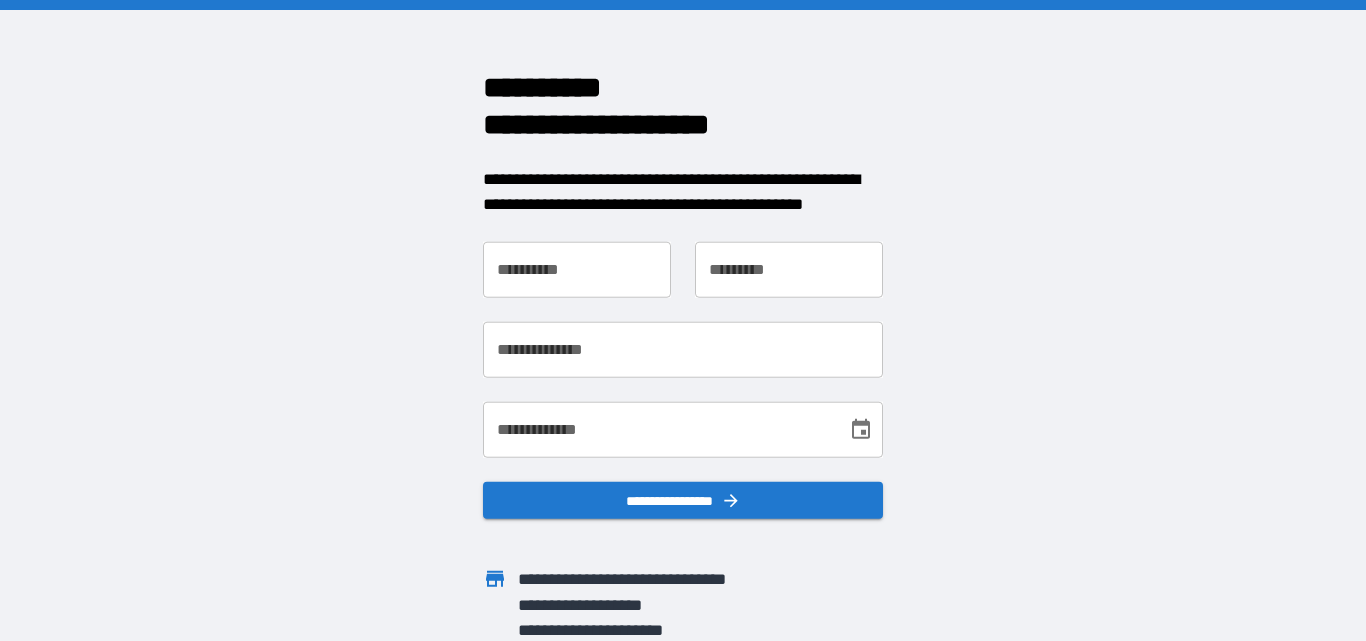 scroll, scrollTop: 0, scrollLeft: 0, axis: both 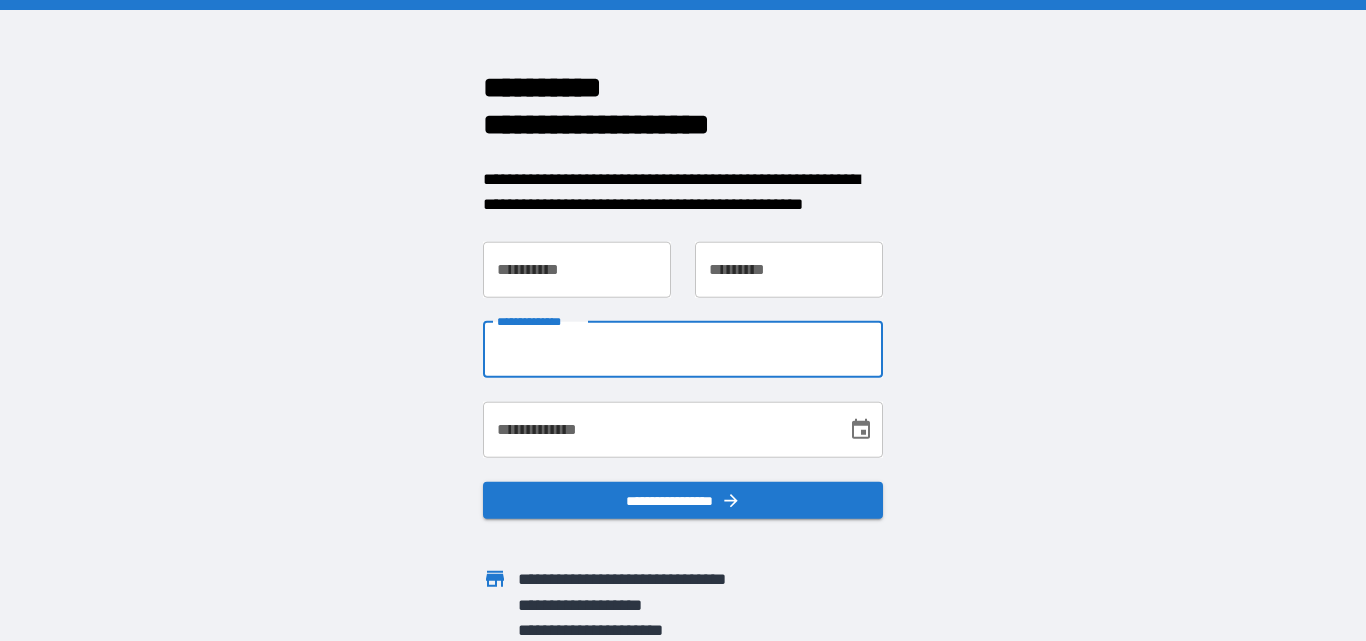 click on "**********" at bounding box center [683, 349] 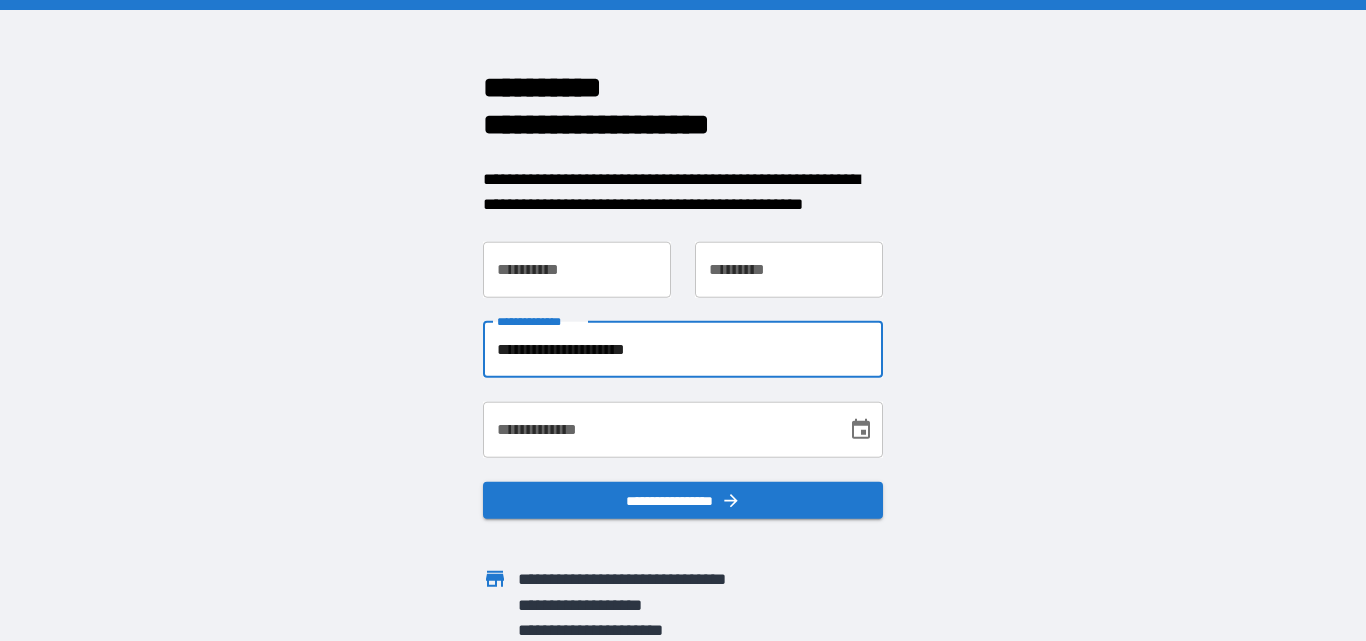 type on "**********" 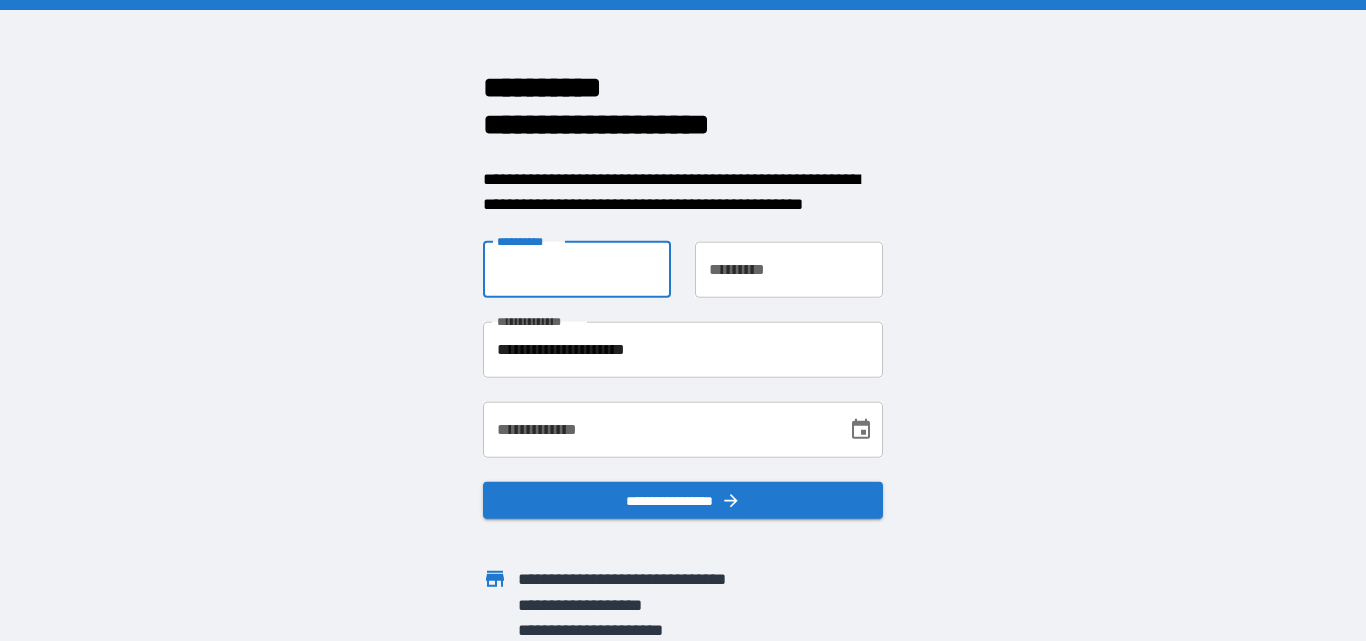 type on "***" 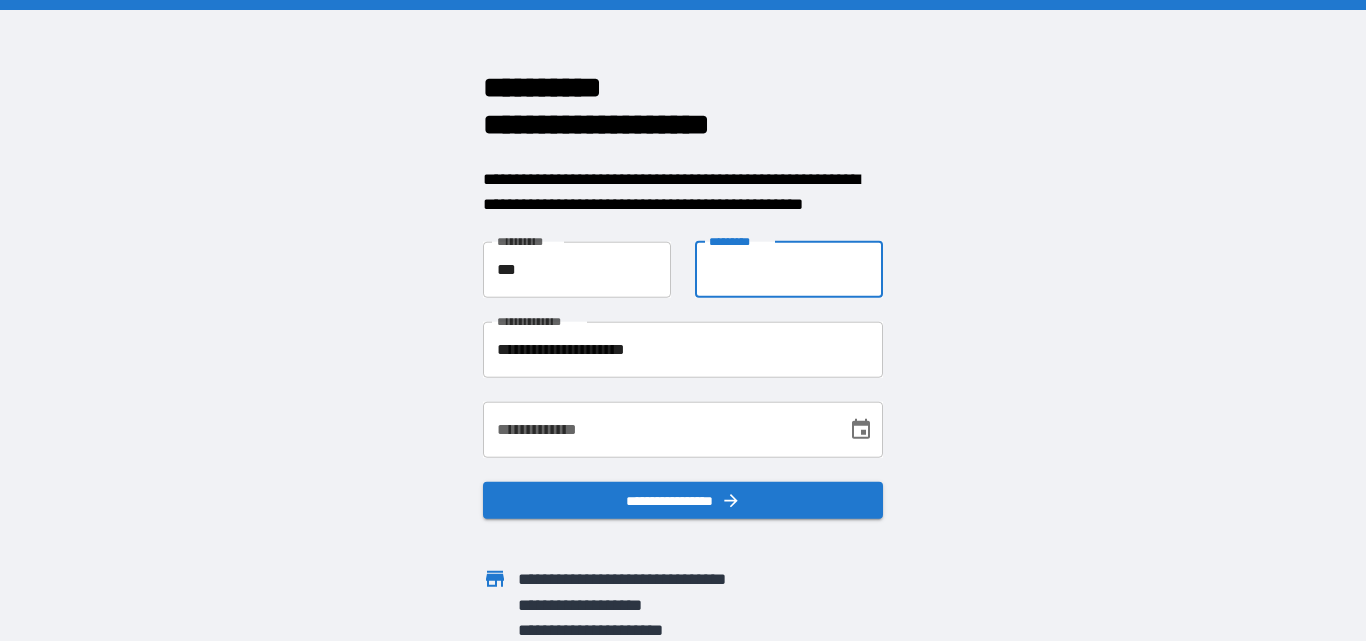 click on "**********" at bounding box center (789, 269) 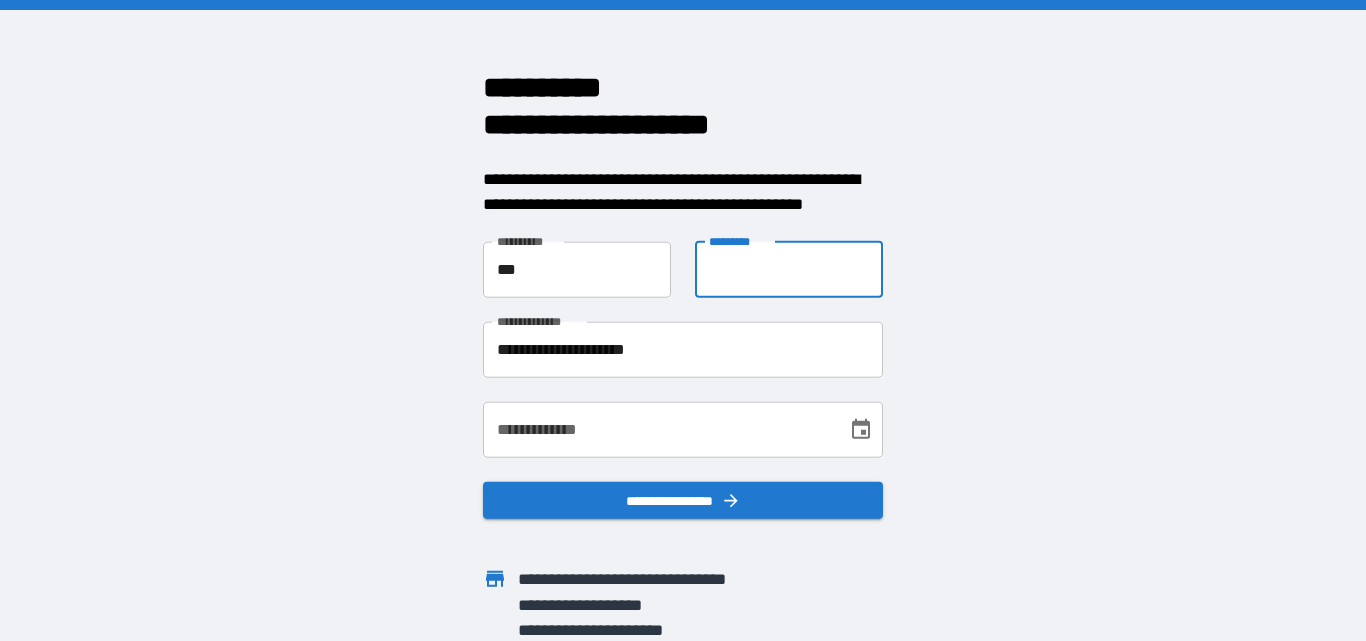 type on "******" 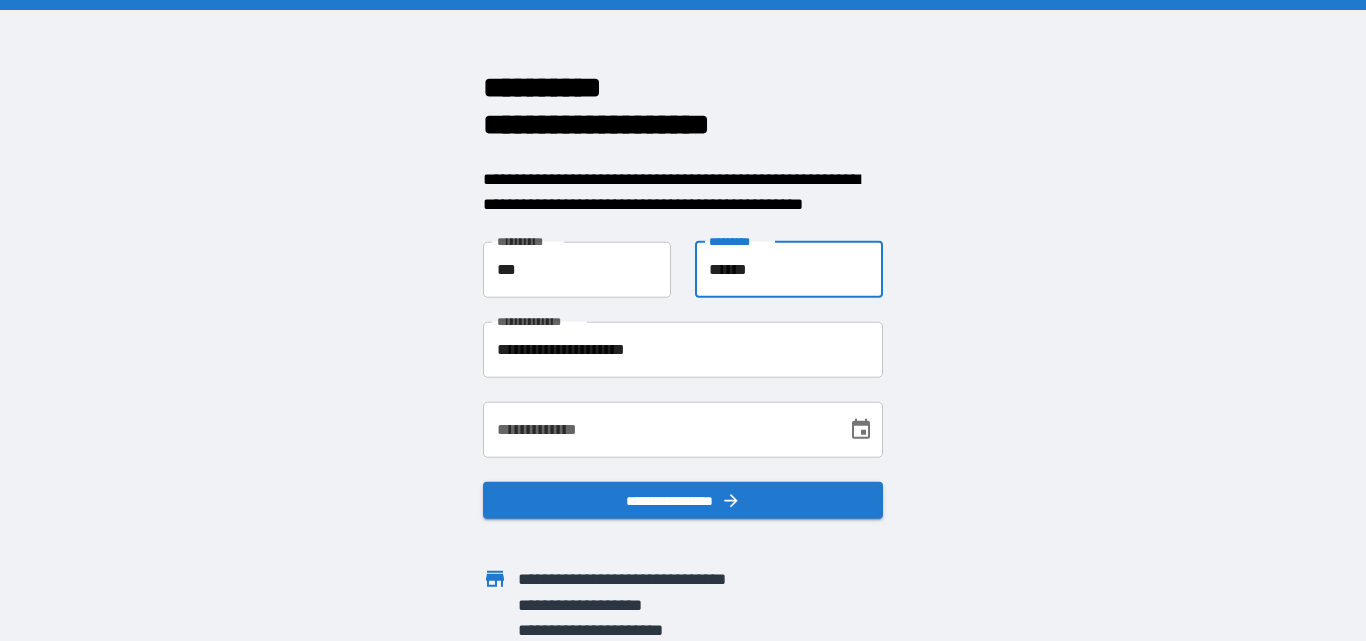 click on "**********" at bounding box center (658, 429) 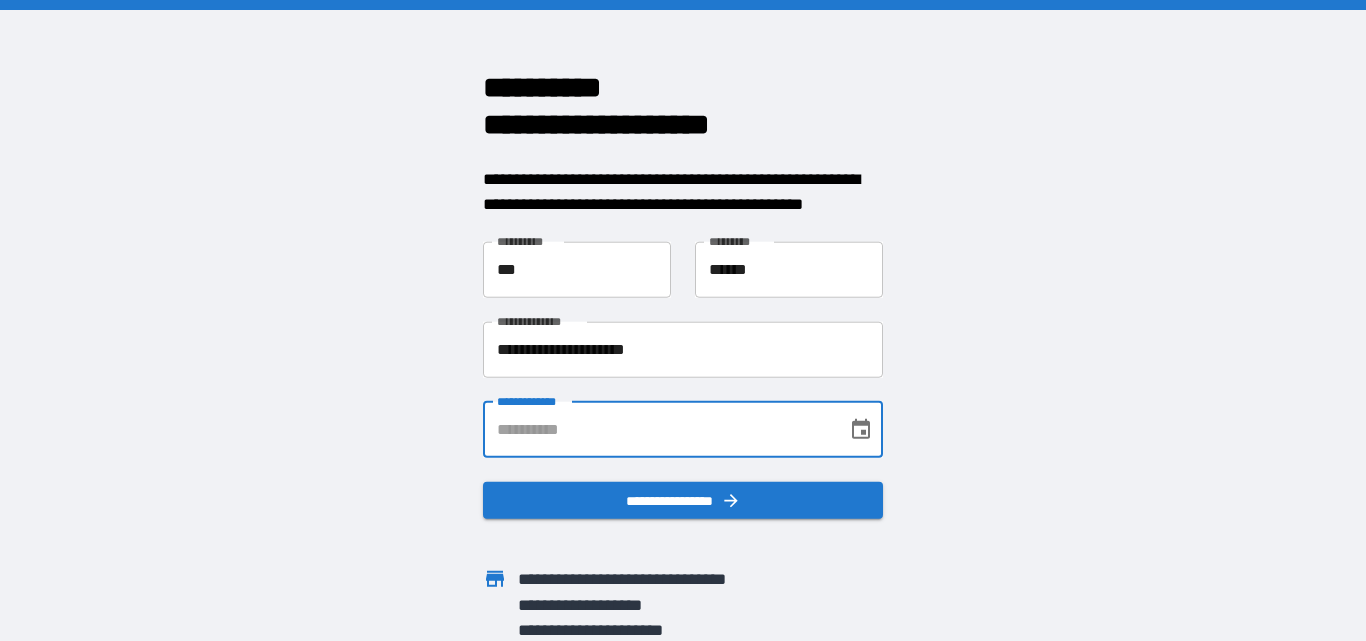 click on "**********" at bounding box center [658, 429] 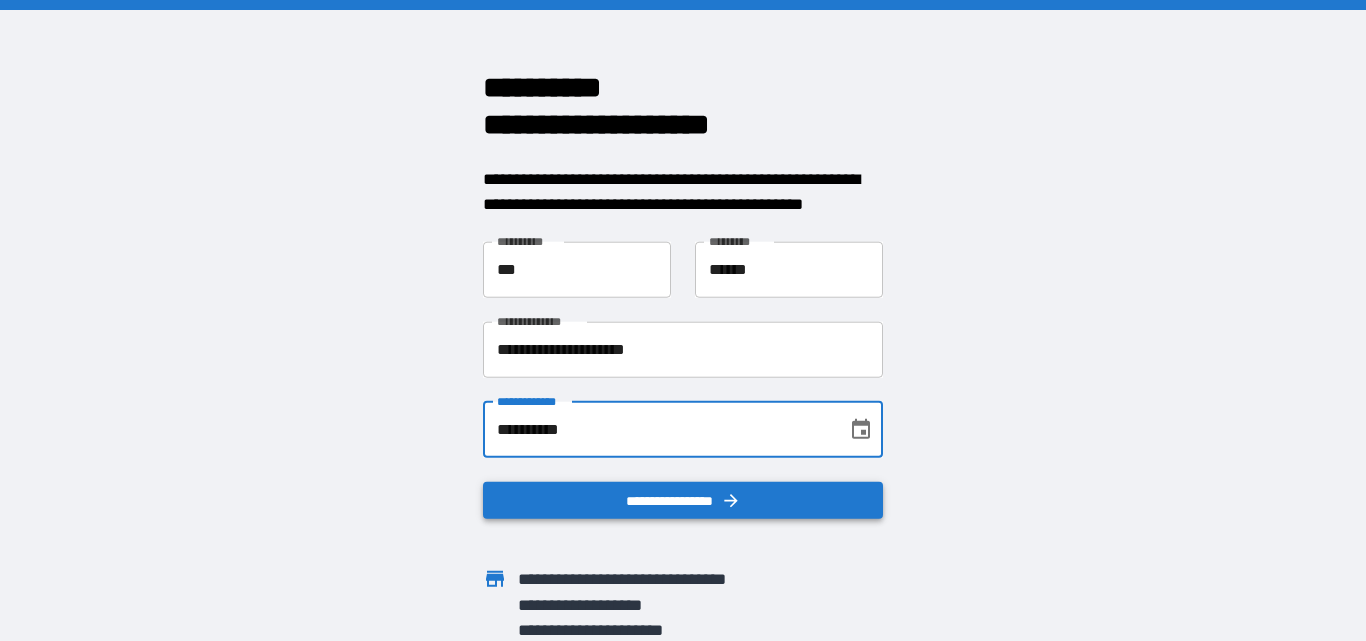 type on "**********" 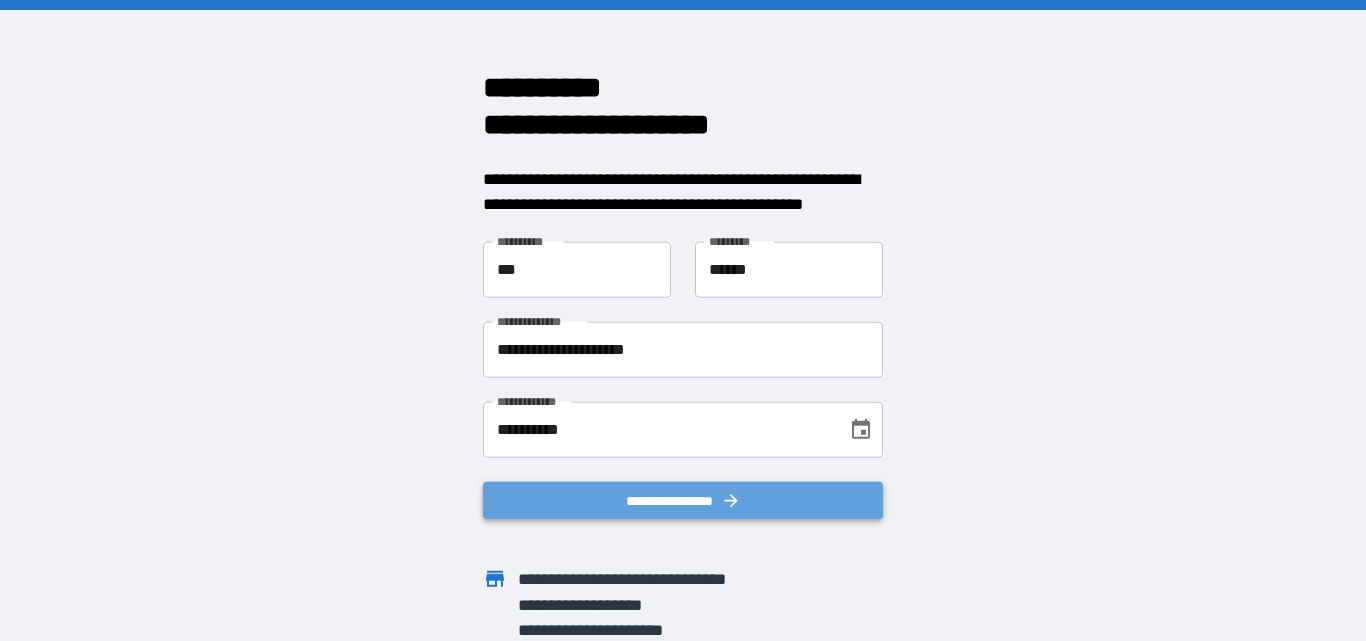 click on "**********" at bounding box center [683, 500] 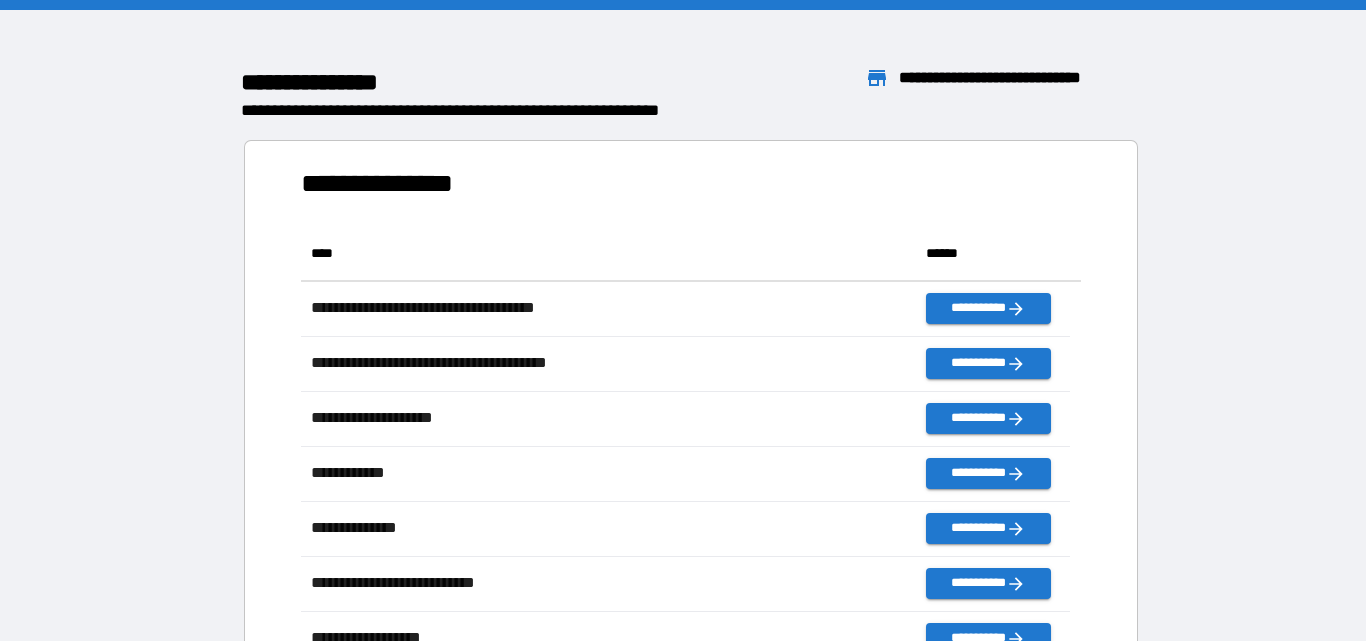 scroll, scrollTop: 18, scrollLeft: 18, axis: both 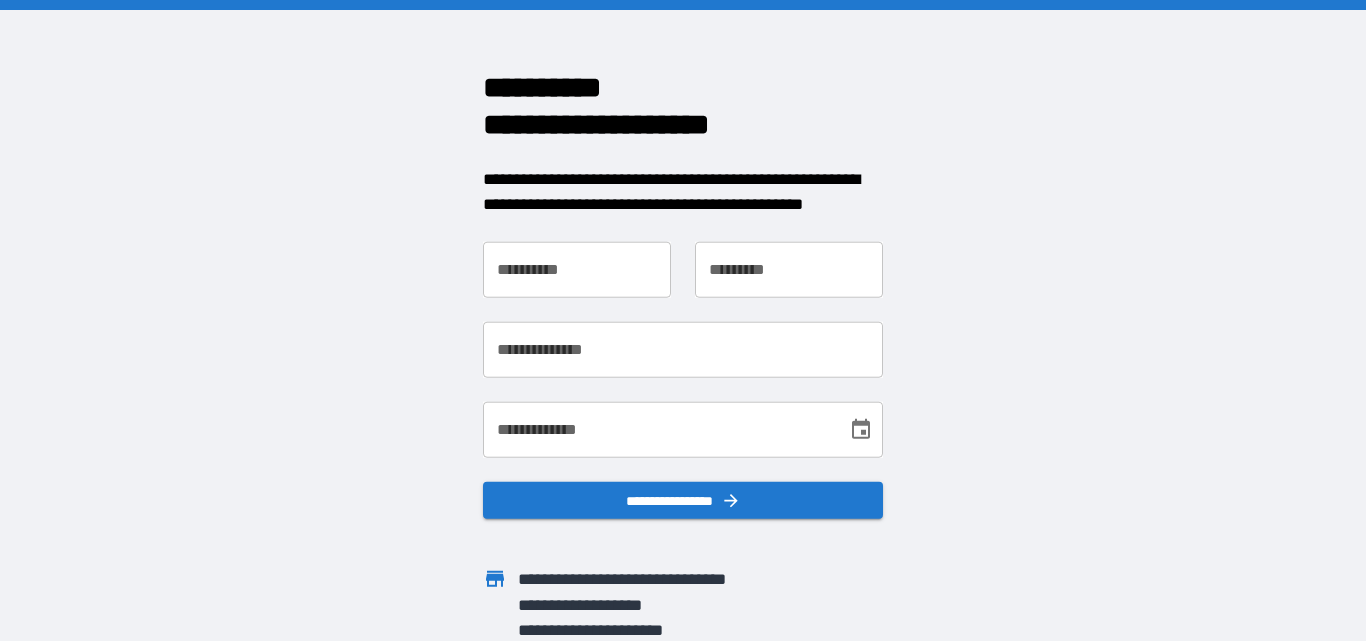 drag, startPoint x: 0, startPoint y: 0, endPoint x: 347, endPoint y: 346, distance: 490.0255 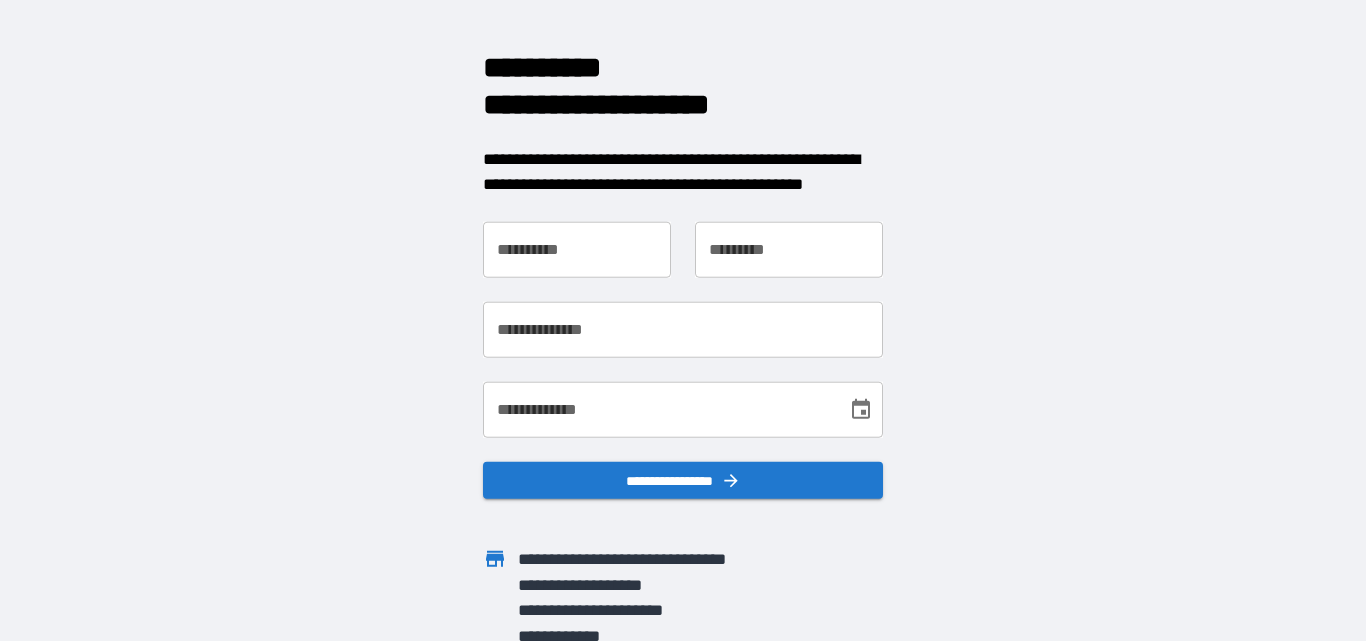 scroll, scrollTop: 28, scrollLeft: 0, axis: vertical 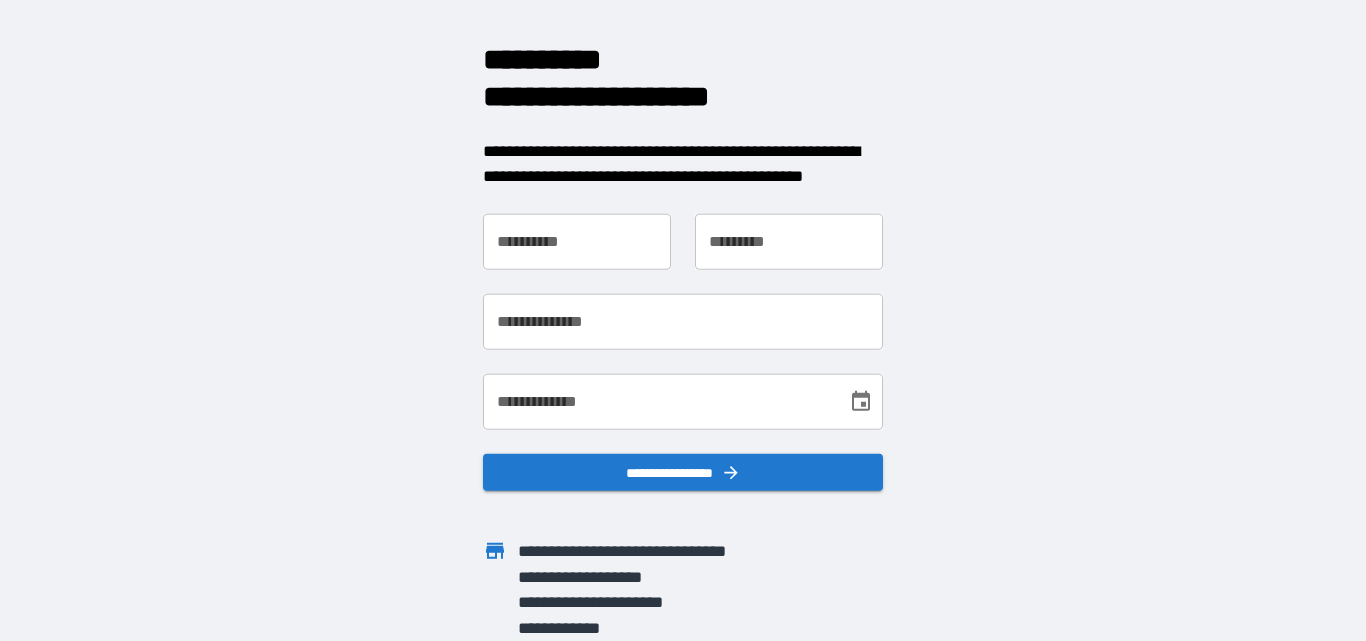 click on "**********" at bounding box center [577, 241] 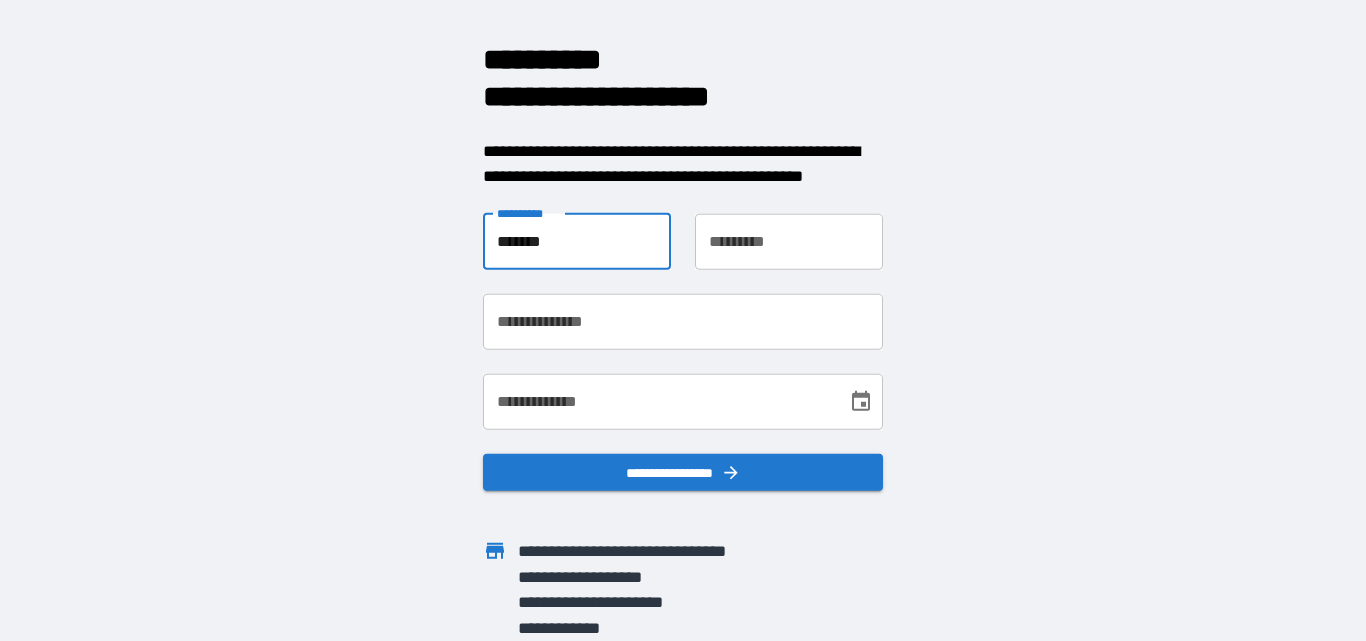 type on "*******" 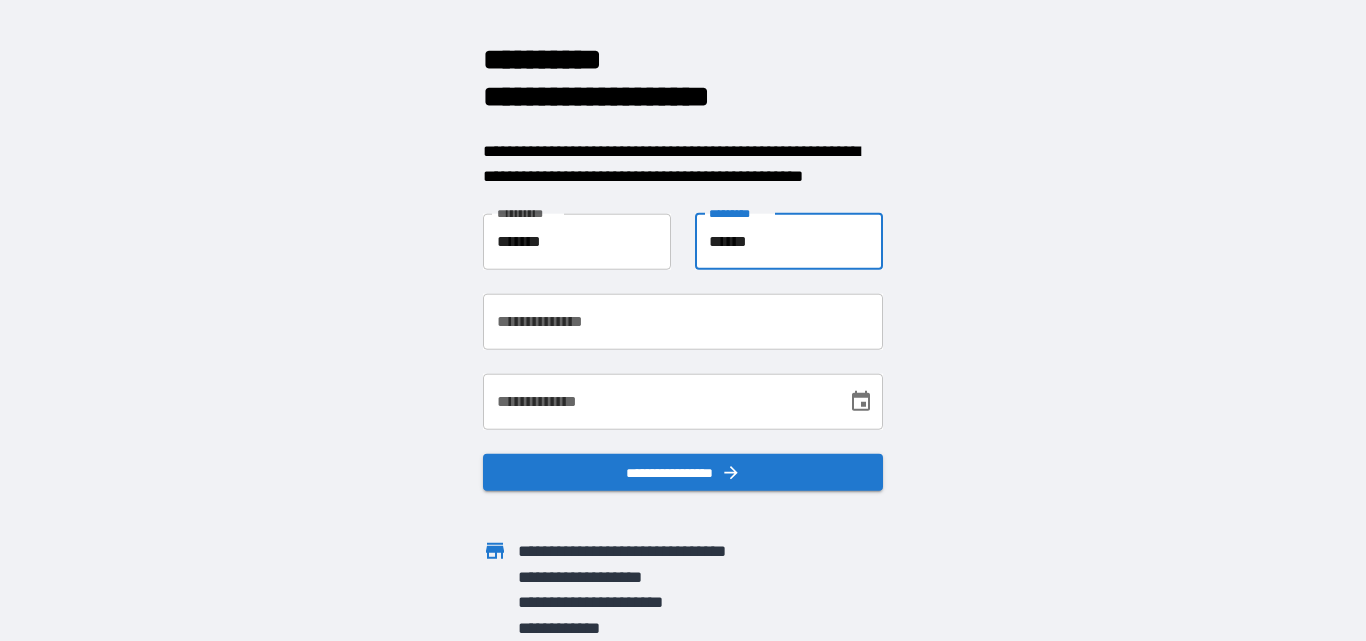 type on "******" 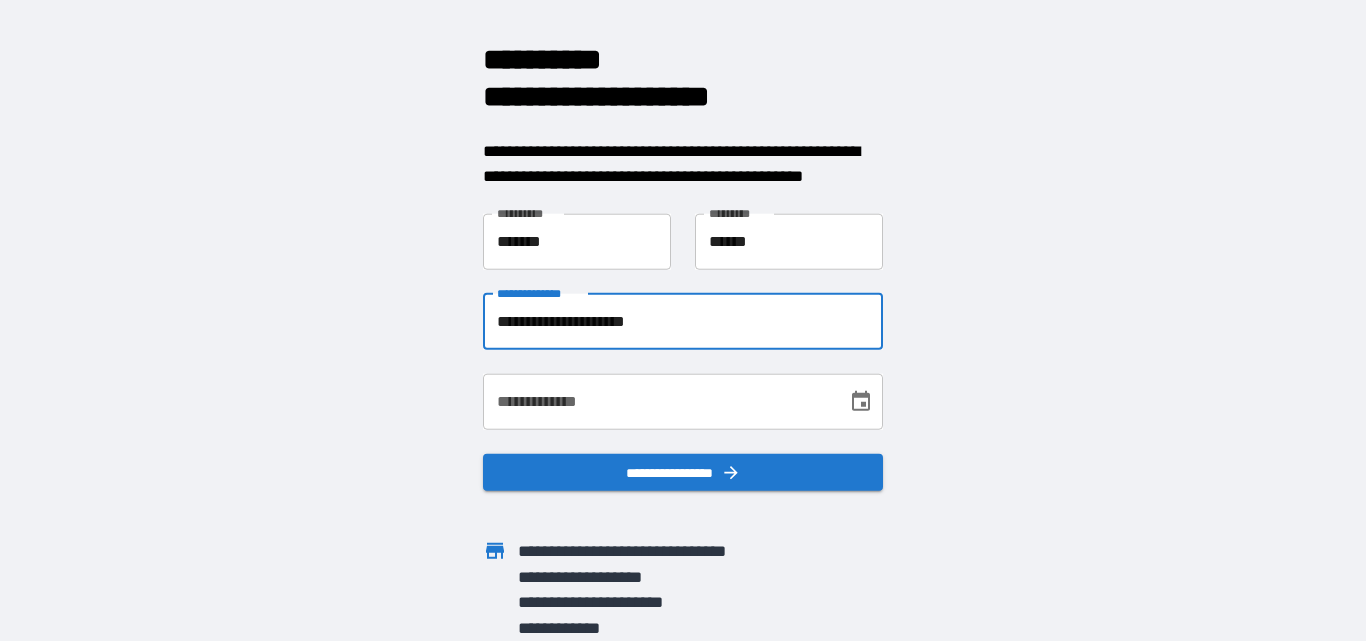 type on "**********" 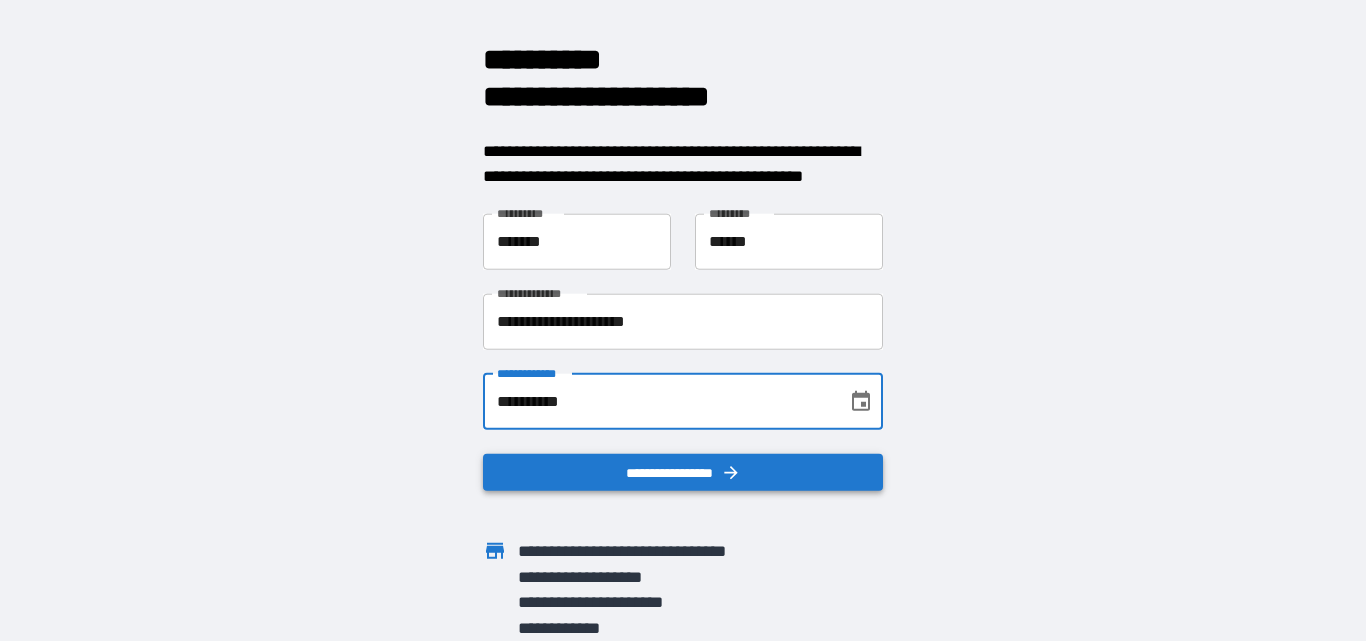 type on "**********" 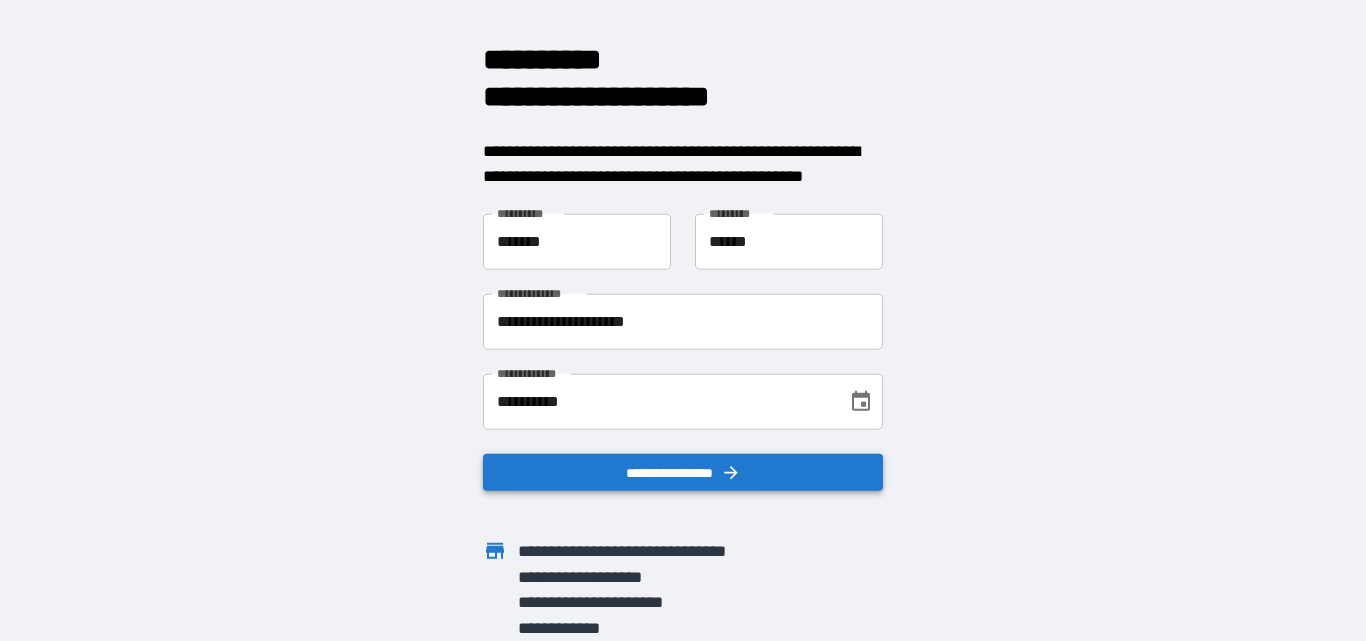 scroll, scrollTop: 0, scrollLeft: 0, axis: both 